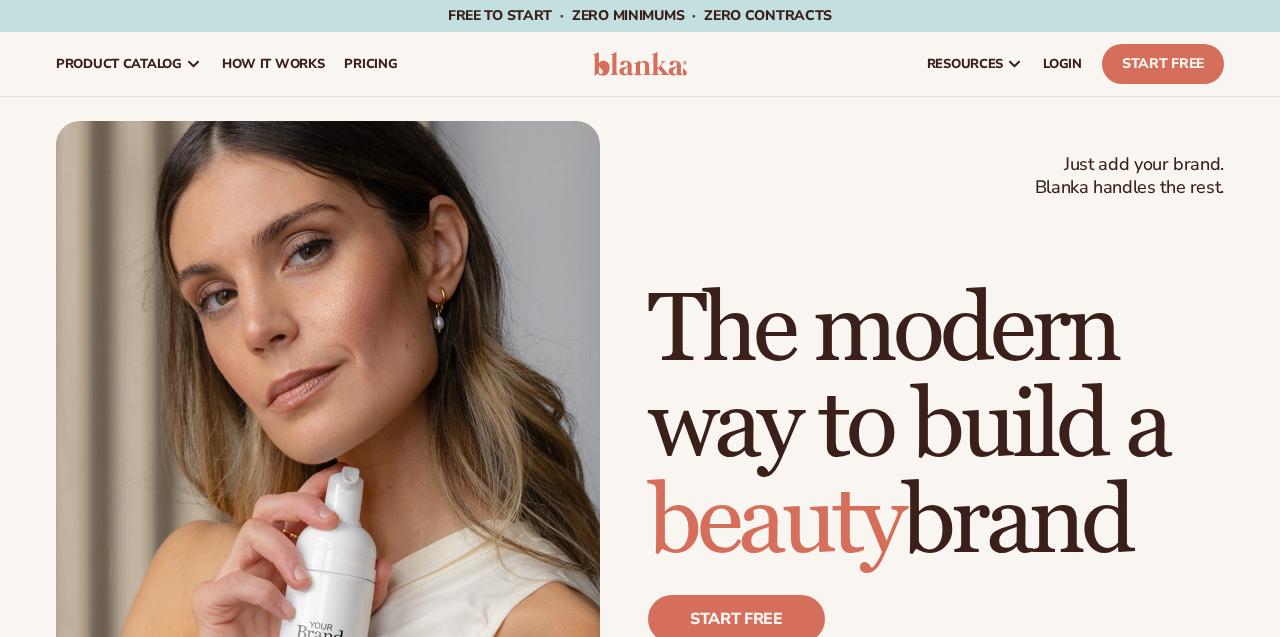 scroll, scrollTop: 0, scrollLeft: 0, axis: both 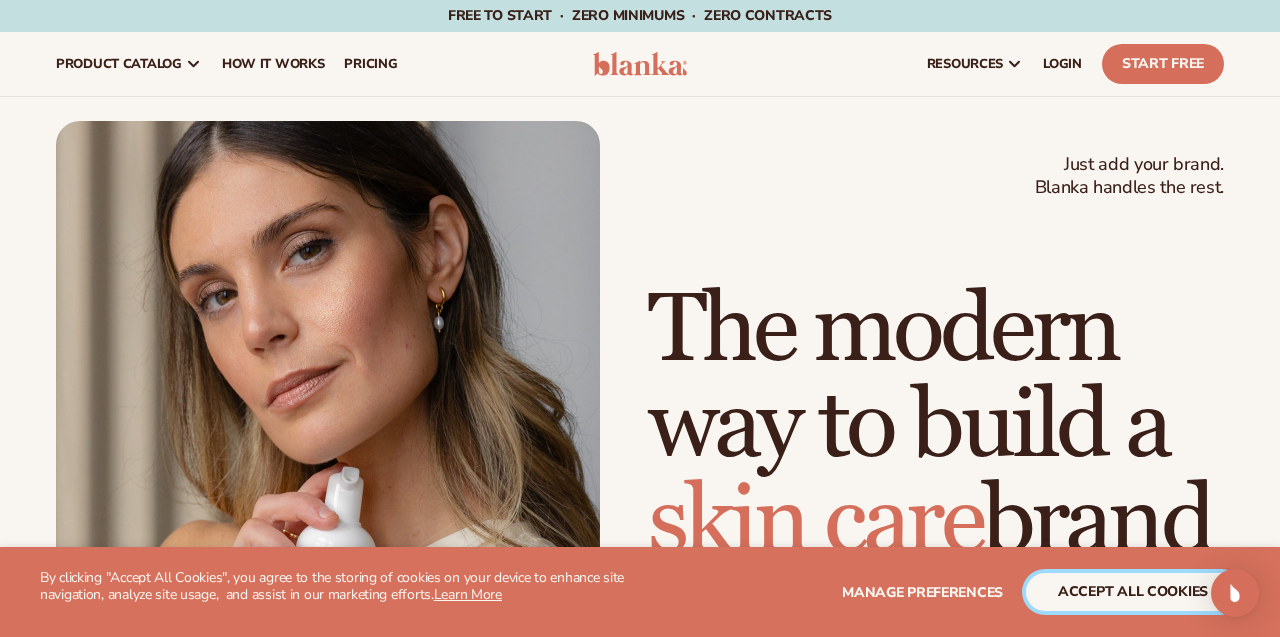 click on "accept all cookies" at bounding box center [1133, 592] 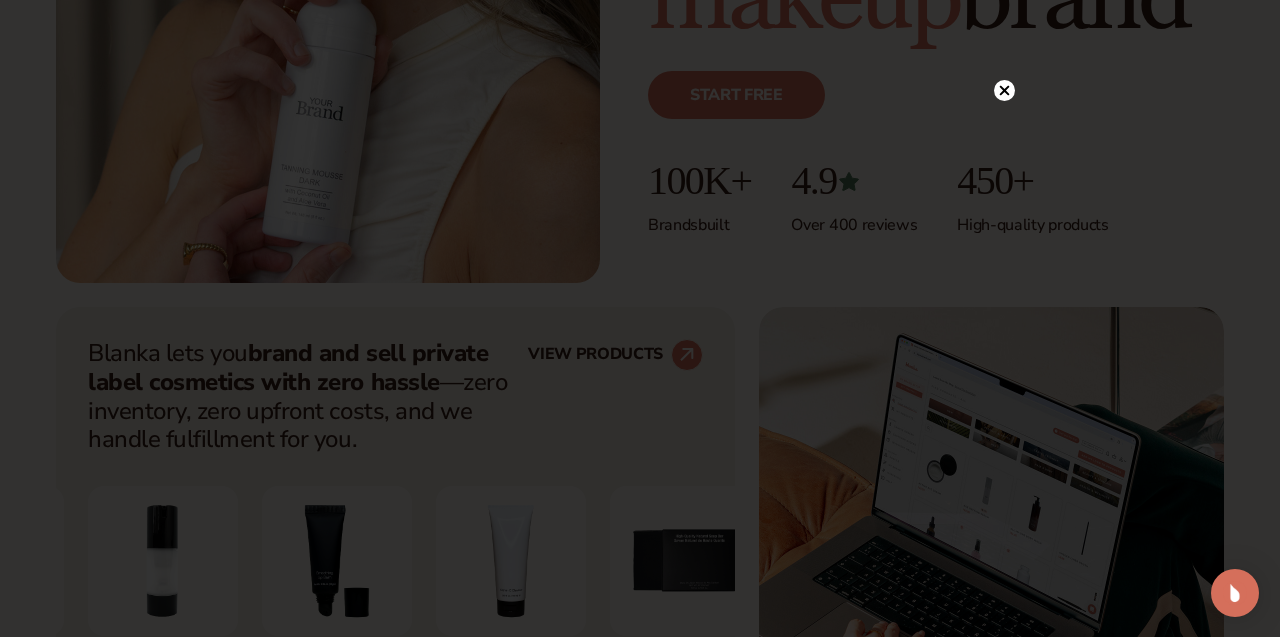 scroll, scrollTop: 1105, scrollLeft: 0, axis: vertical 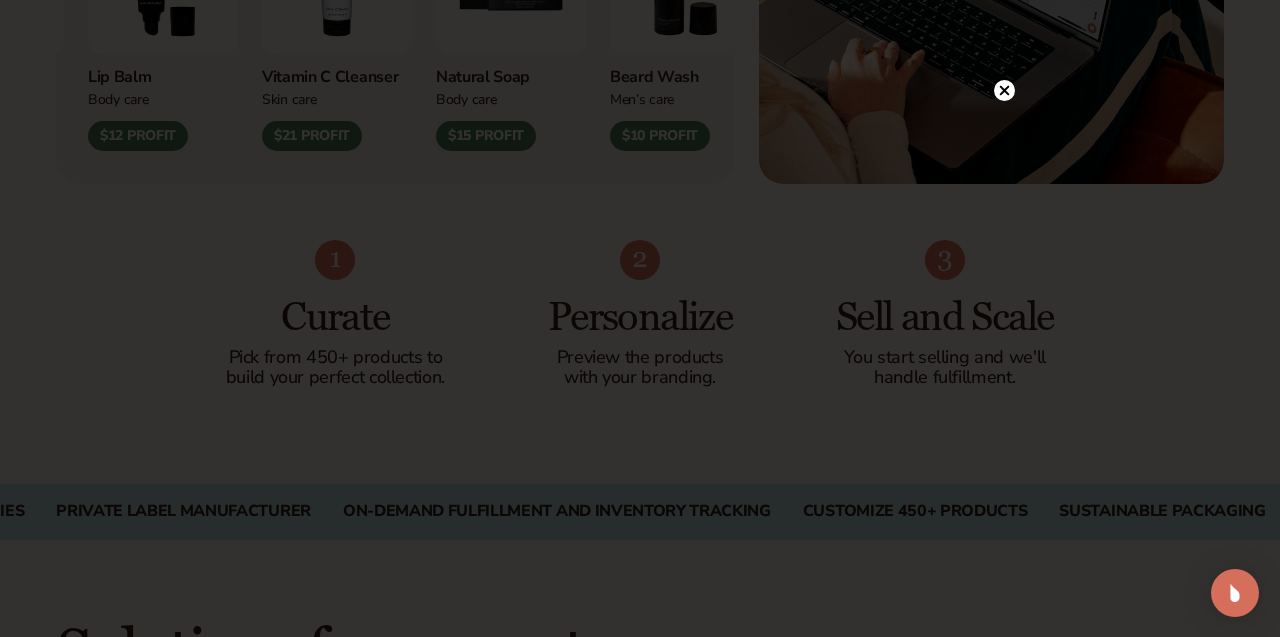 click 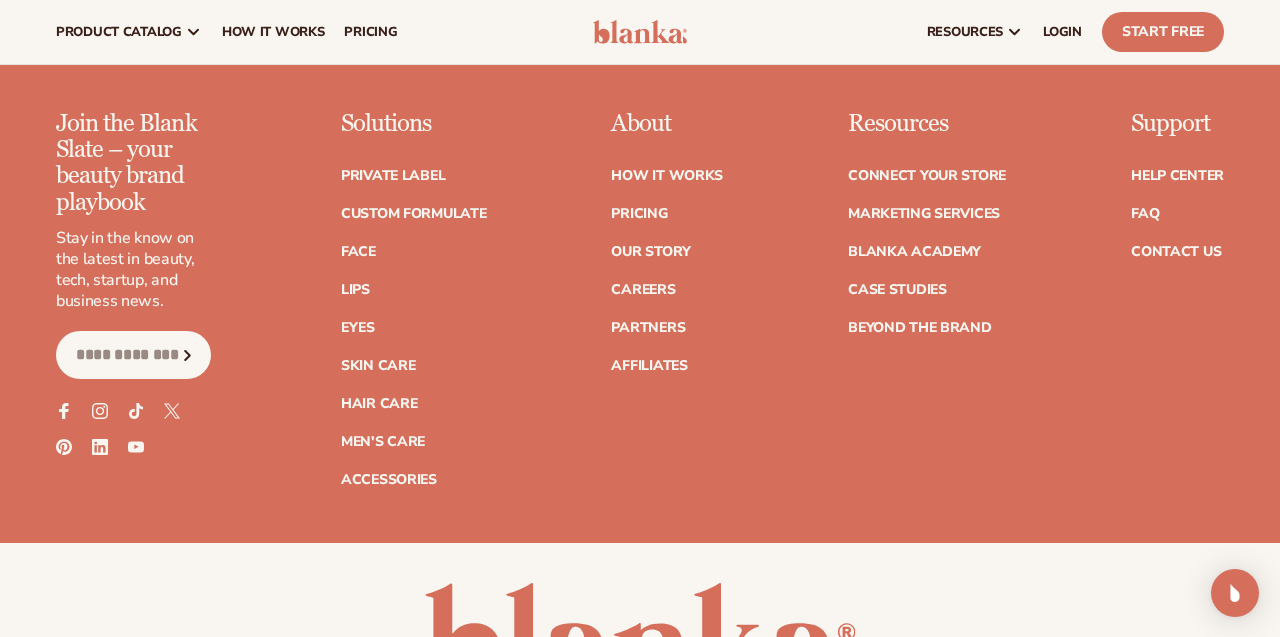 scroll, scrollTop: 8097, scrollLeft: 0, axis: vertical 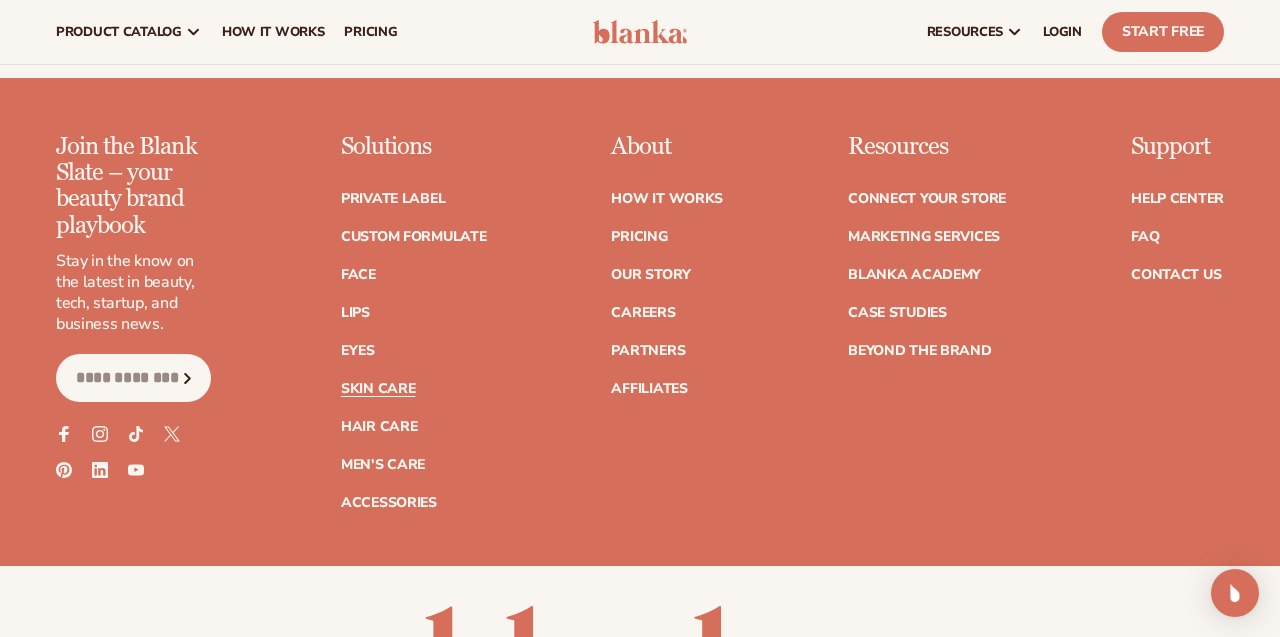 click on "Skin Care" at bounding box center [378, 389] 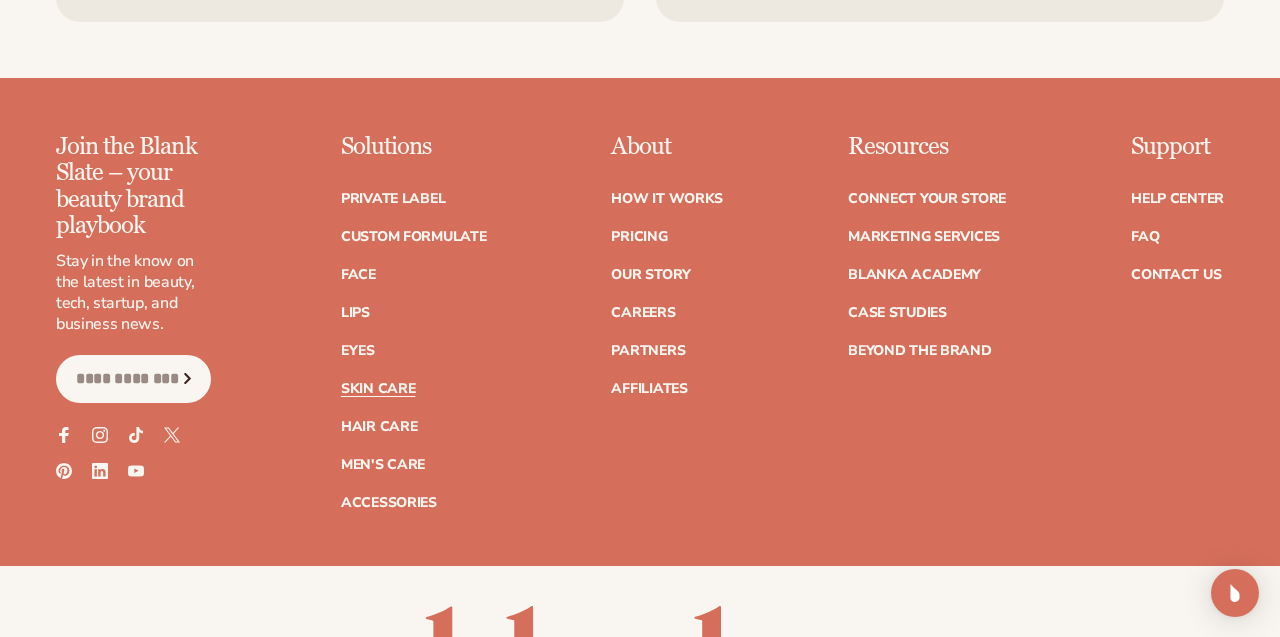 scroll, scrollTop: 4620, scrollLeft: 0, axis: vertical 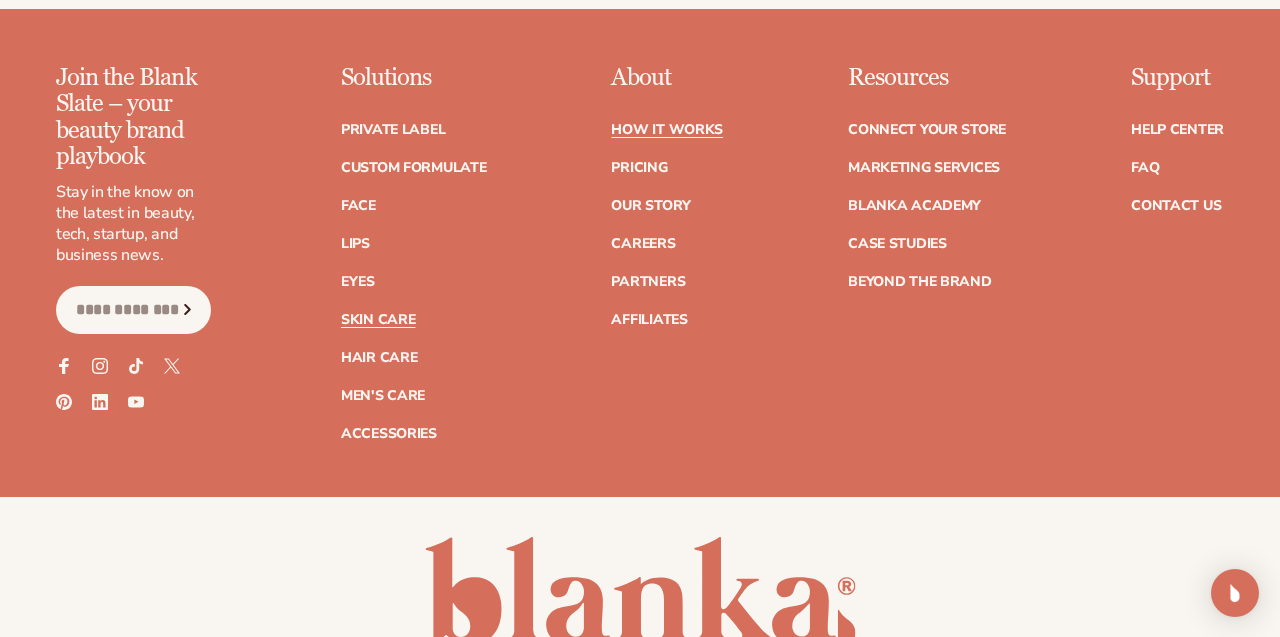 click on "How It Works" at bounding box center (667, 130) 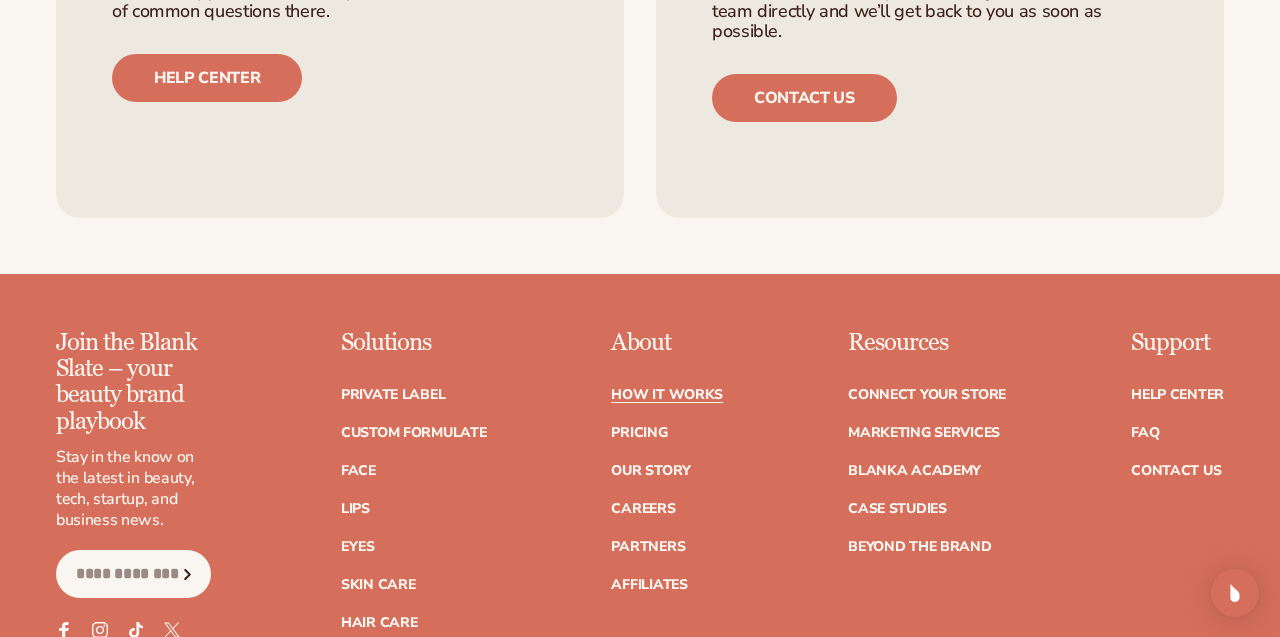 scroll, scrollTop: 4720, scrollLeft: 0, axis: vertical 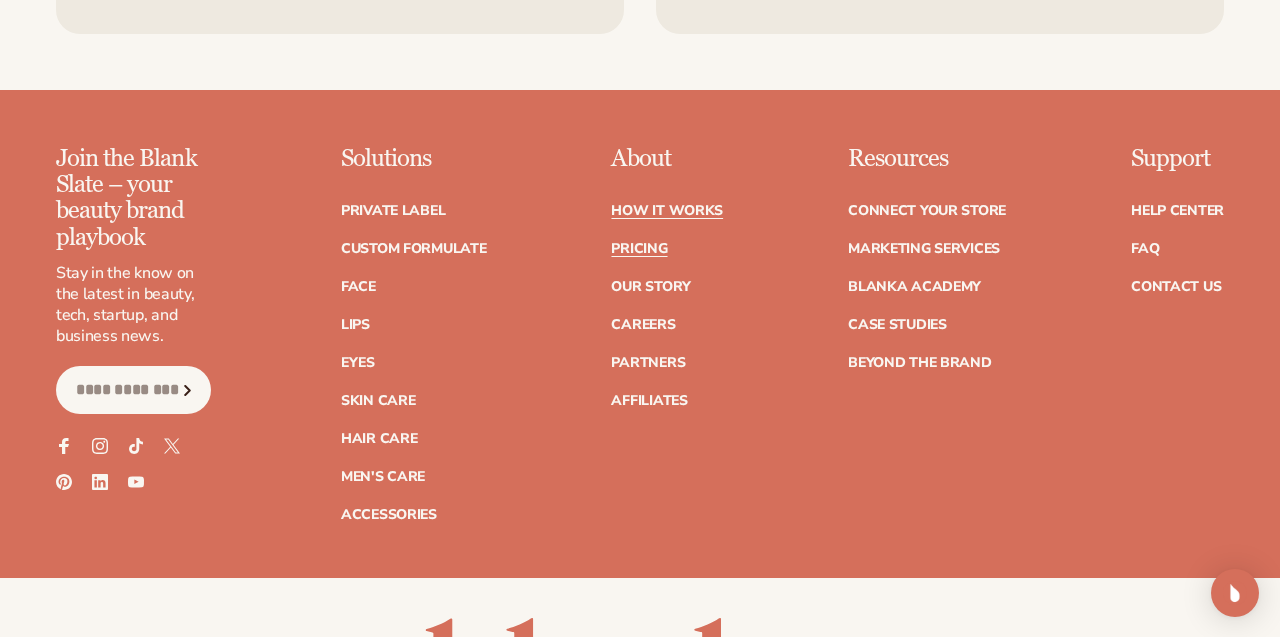 click on "Pricing" at bounding box center [639, 249] 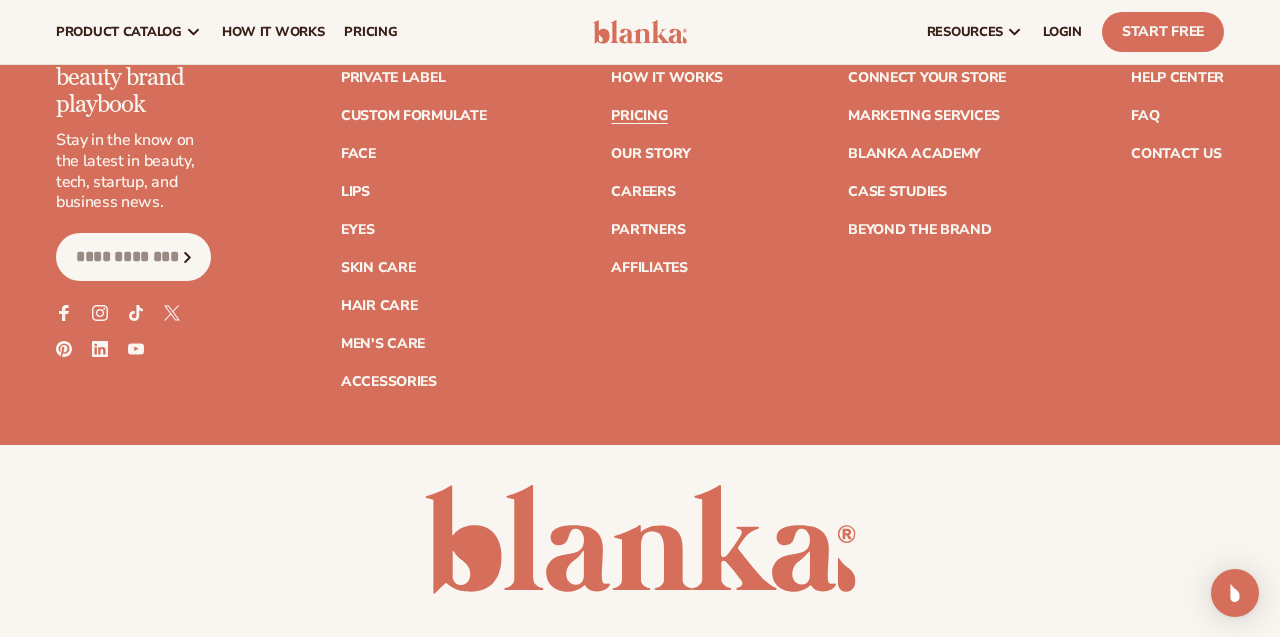 scroll, scrollTop: 4676, scrollLeft: 0, axis: vertical 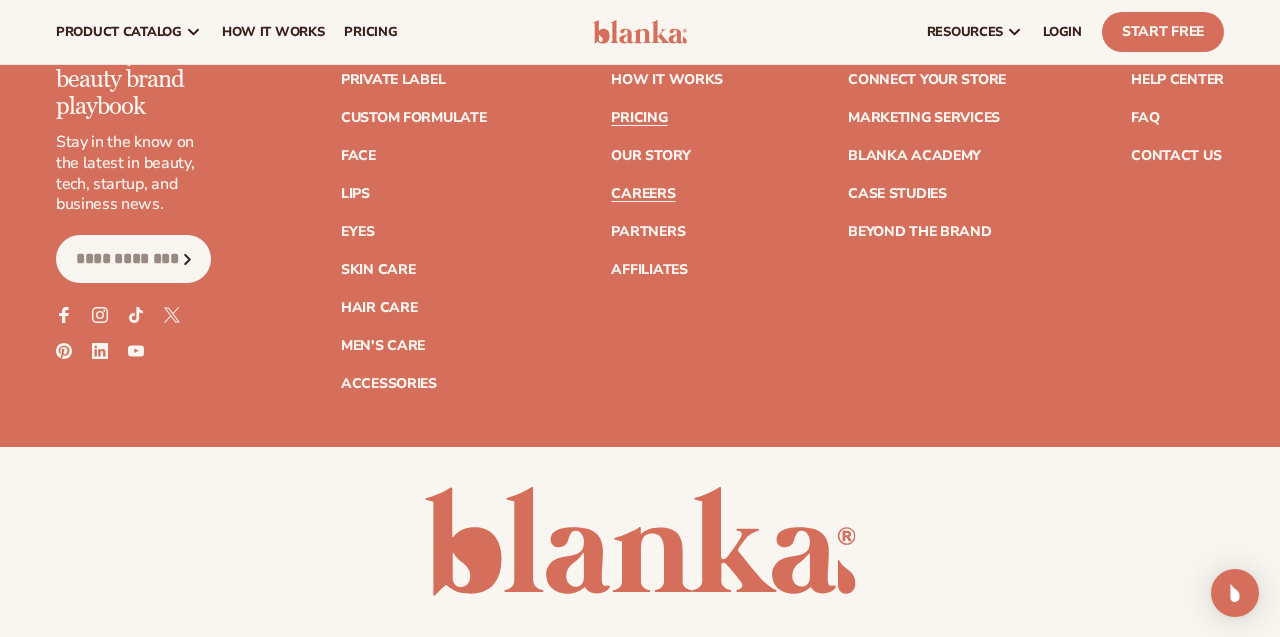 click on "Careers" at bounding box center (643, 194) 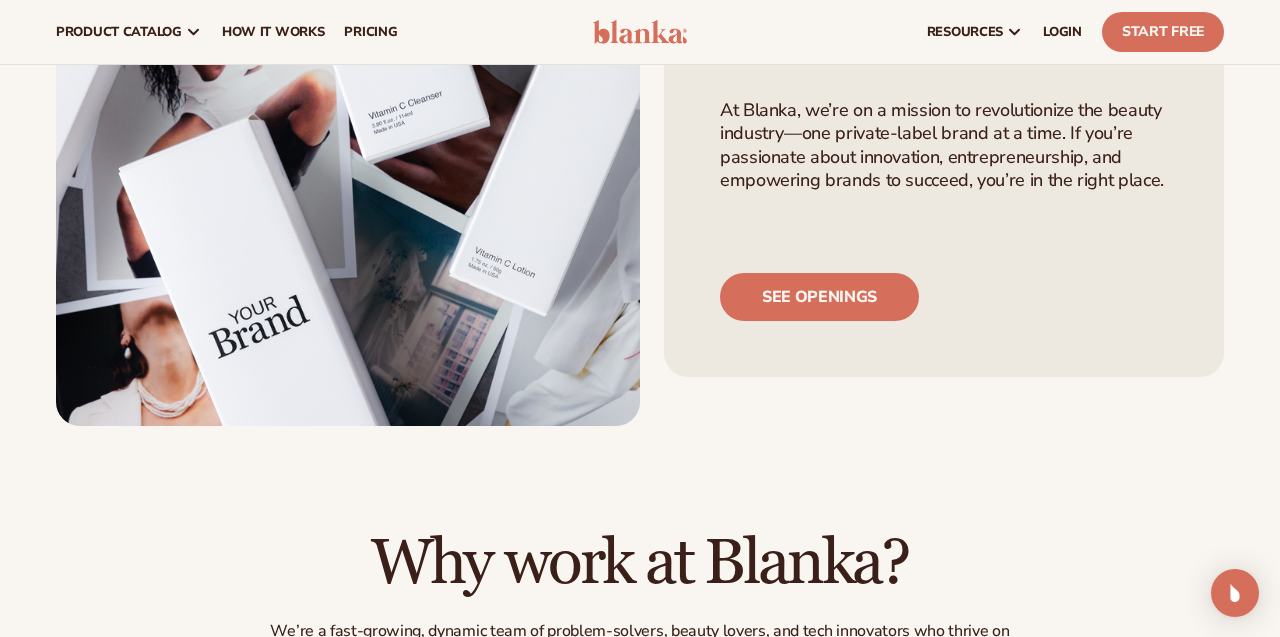scroll, scrollTop: 350, scrollLeft: 0, axis: vertical 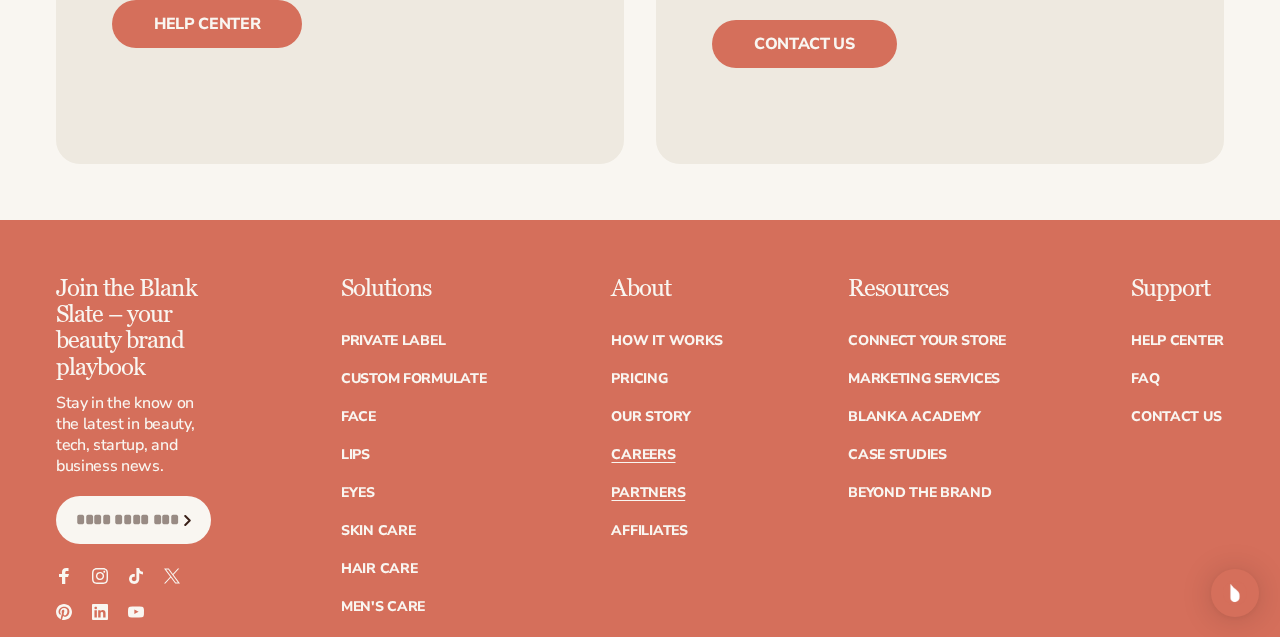 click on "Partners" at bounding box center (648, 493) 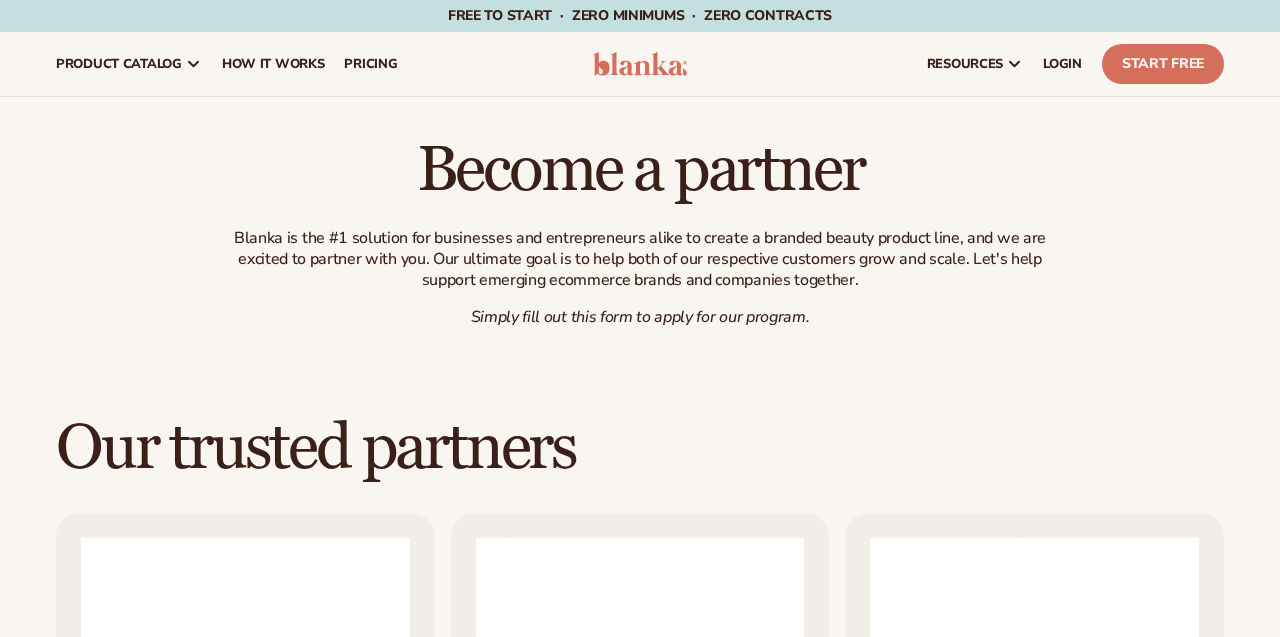 scroll, scrollTop: 15, scrollLeft: 0, axis: vertical 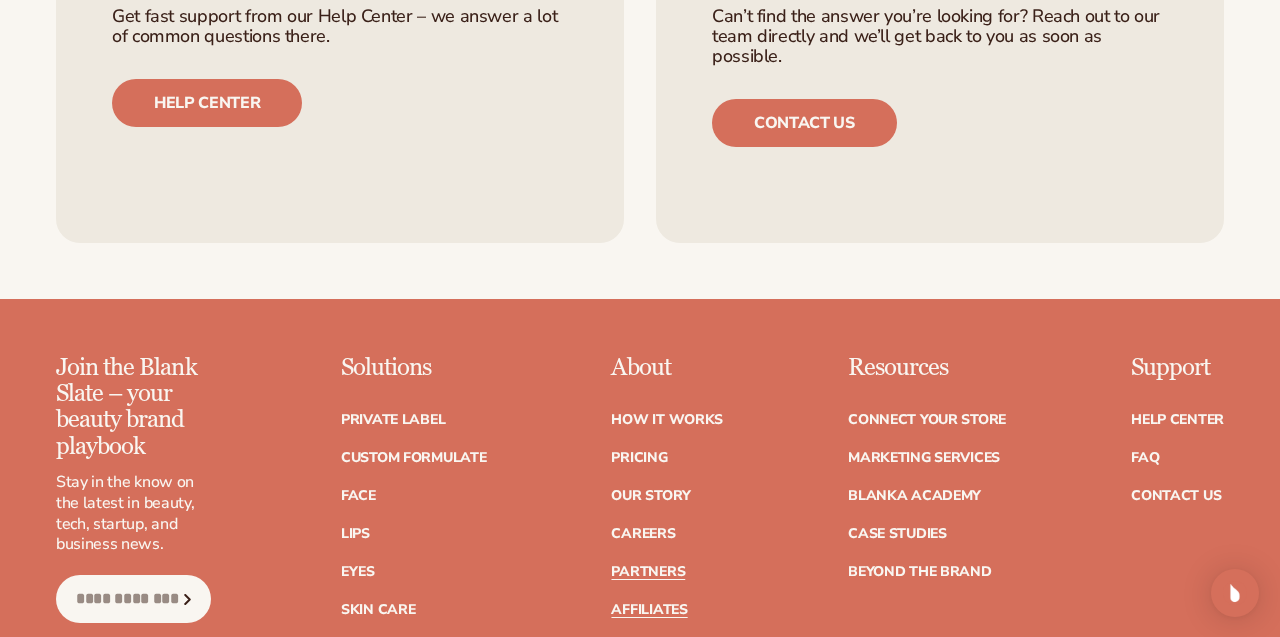 click on "Affiliates" at bounding box center [649, 610] 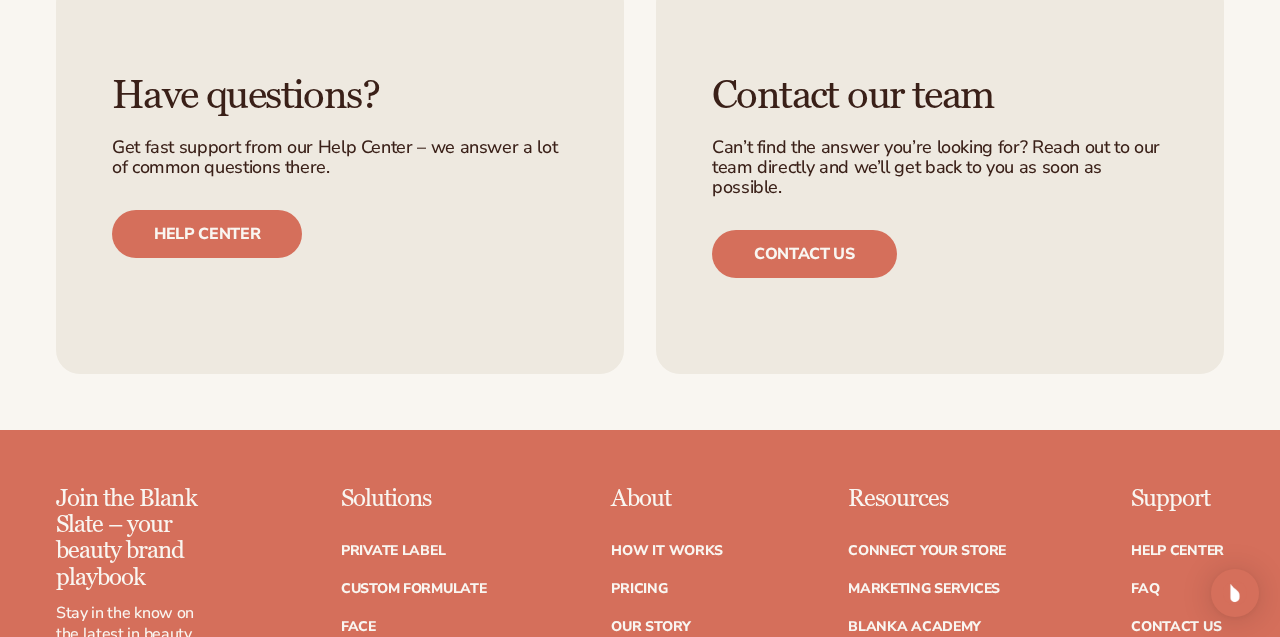 scroll, scrollTop: 5486, scrollLeft: 0, axis: vertical 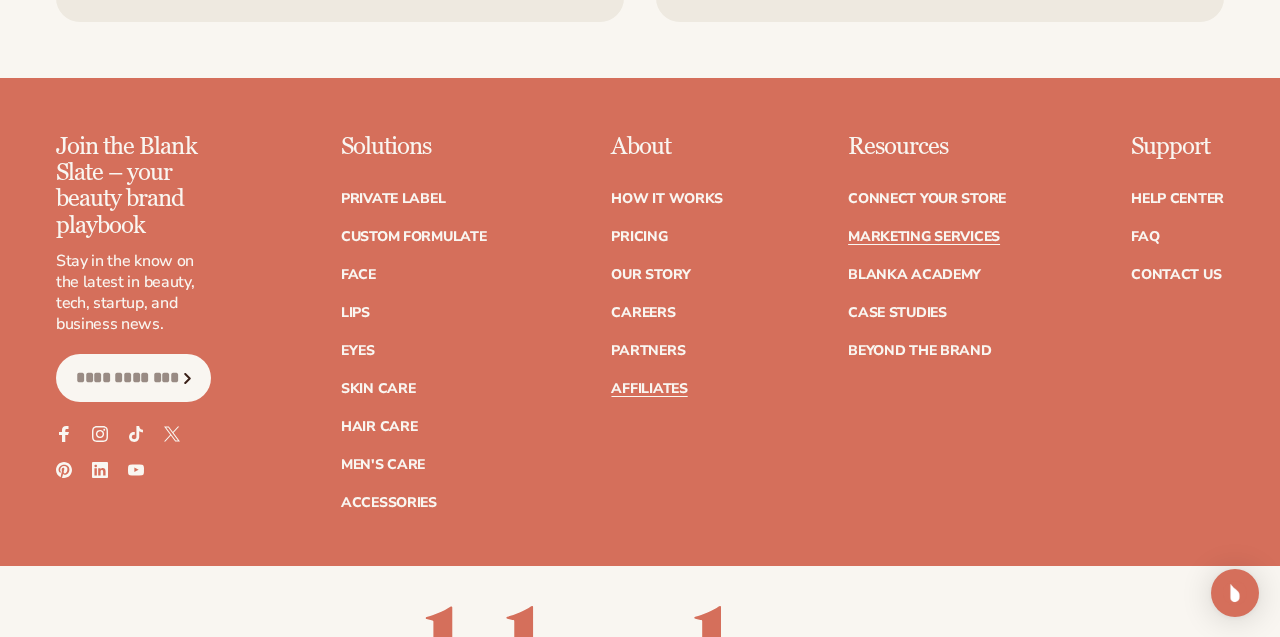 click on "Marketing services" at bounding box center (924, 237) 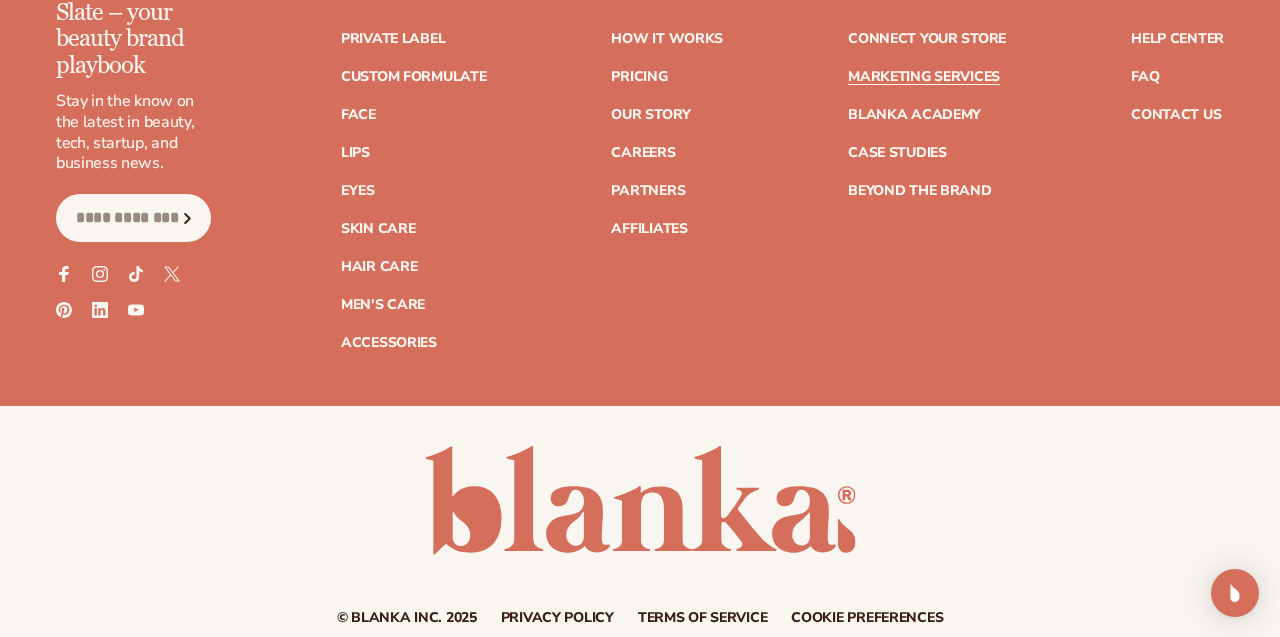 scroll, scrollTop: 4753, scrollLeft: 0, axis: vertical 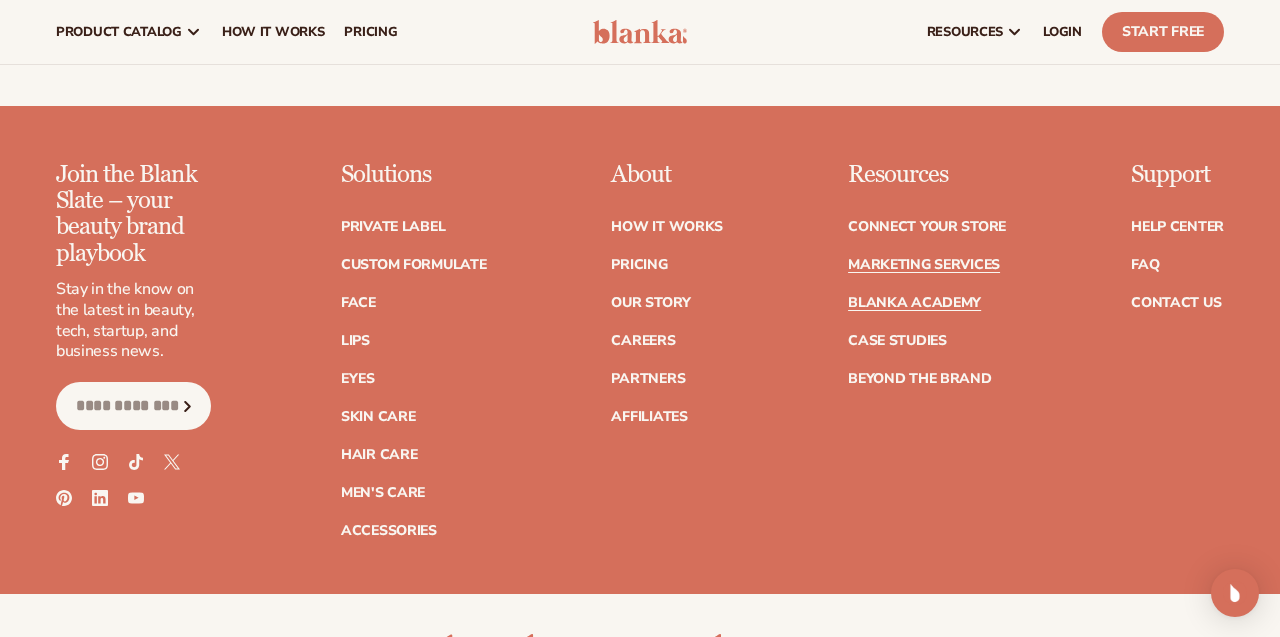 click on "Blanka Academy" at bounding box center [914, 303] 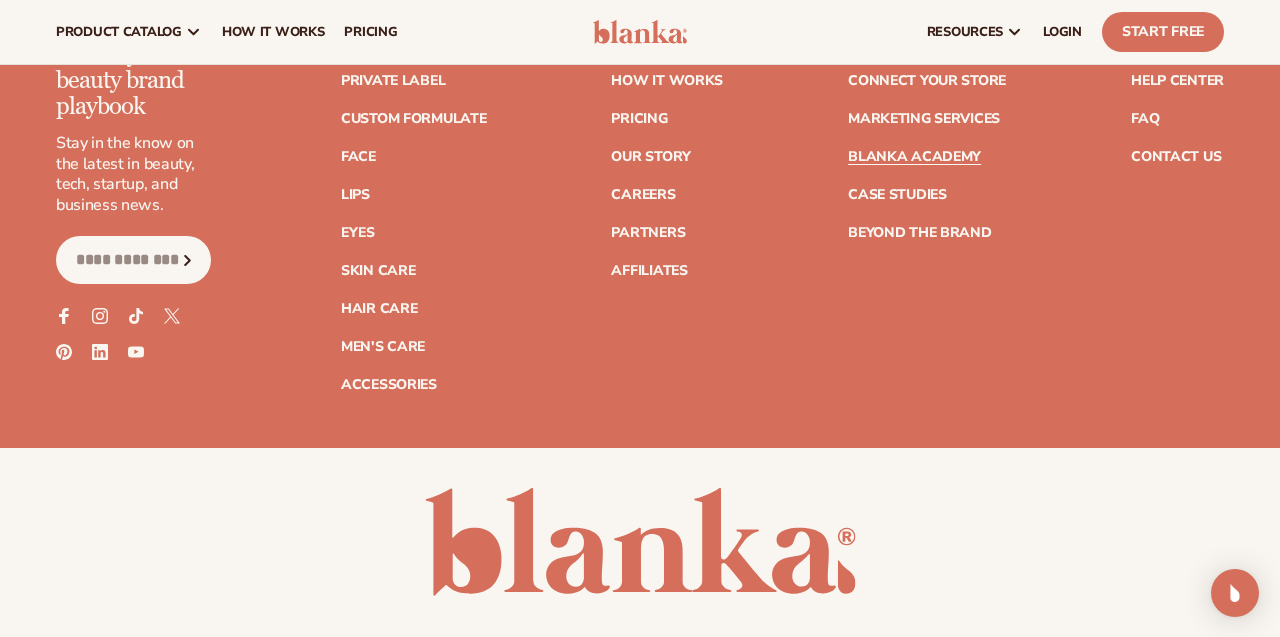 scroll, scrollTop: 4411, scrollLeft: 0, axis: vertical 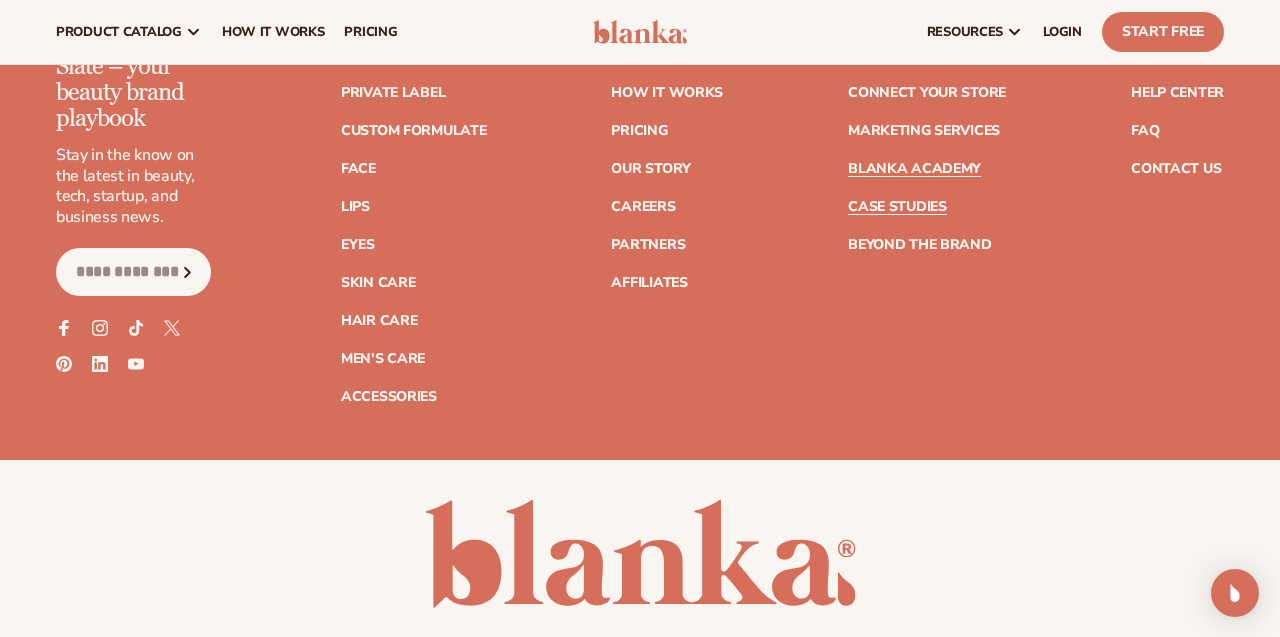 click on "Case Studies" at bounding box center [897, 207] 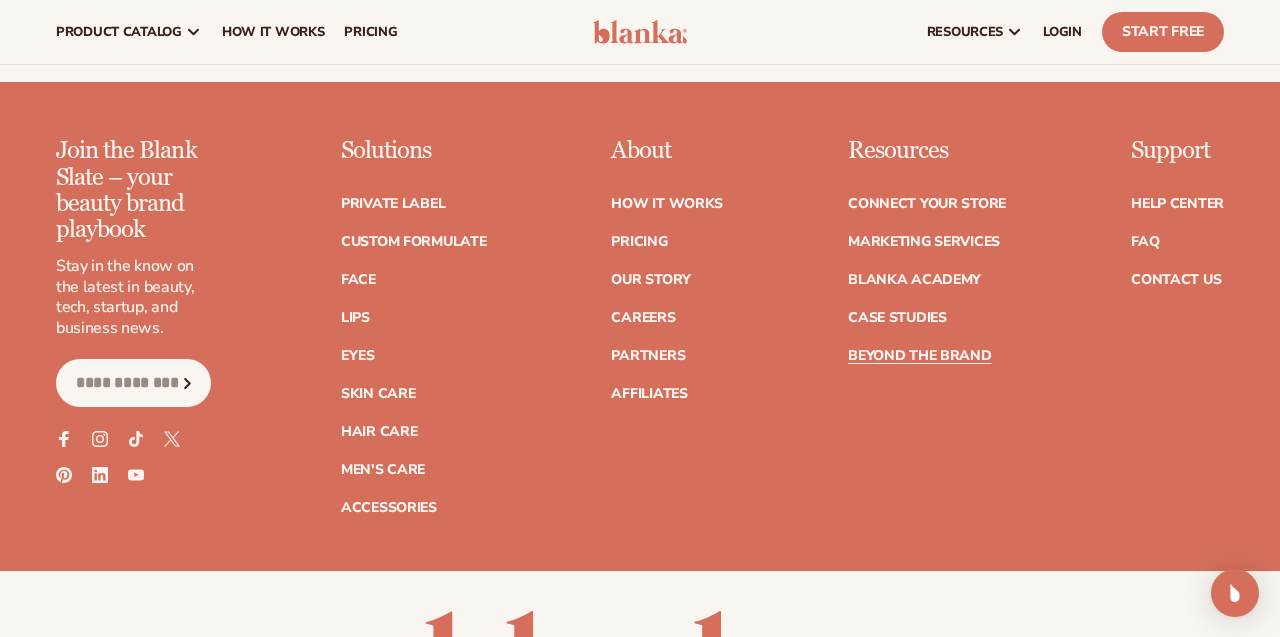 scroll, scrollTop: 3716, scrollLeft: 0, axis: vertical 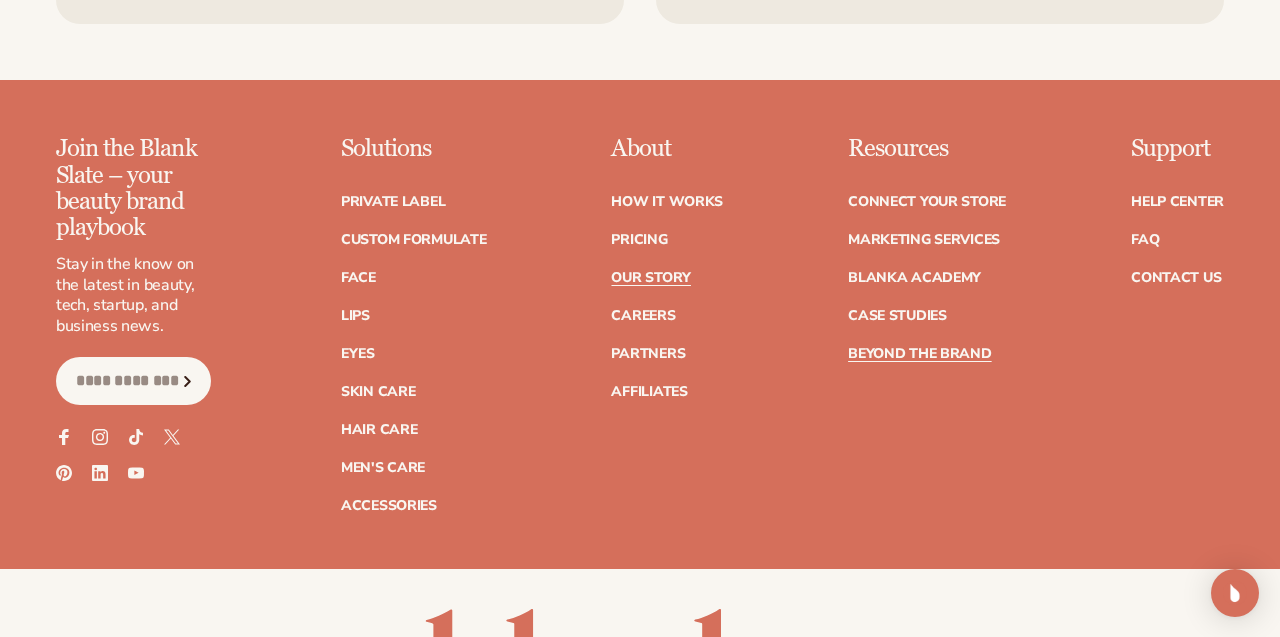 click on "Our Story" at bounding box center (650, 278) 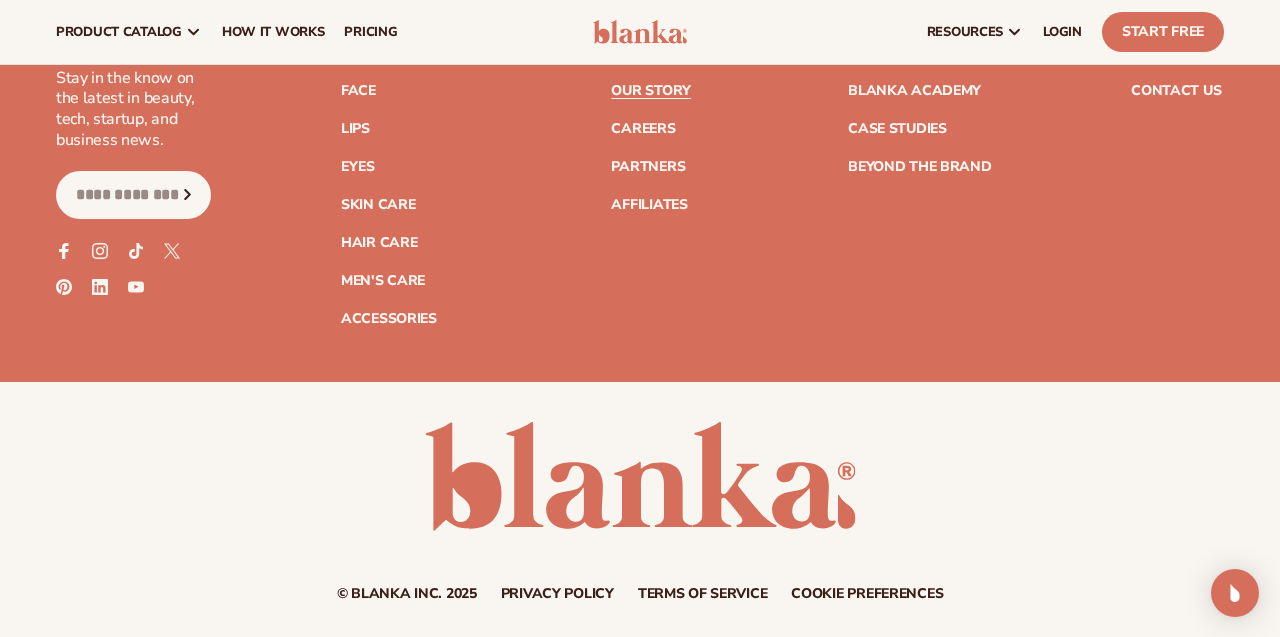 scroll, scrollTop: 5862, scrollLeft: 0, axis: vertical 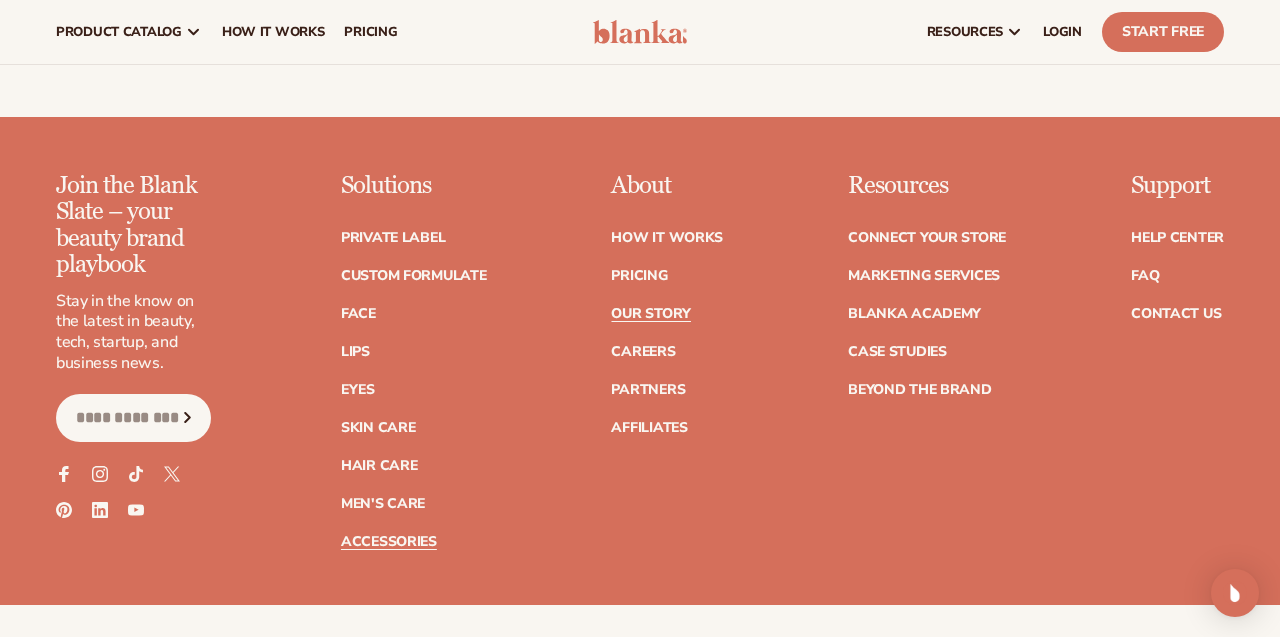 click on "Accessories" at bounding box center (389, 542) 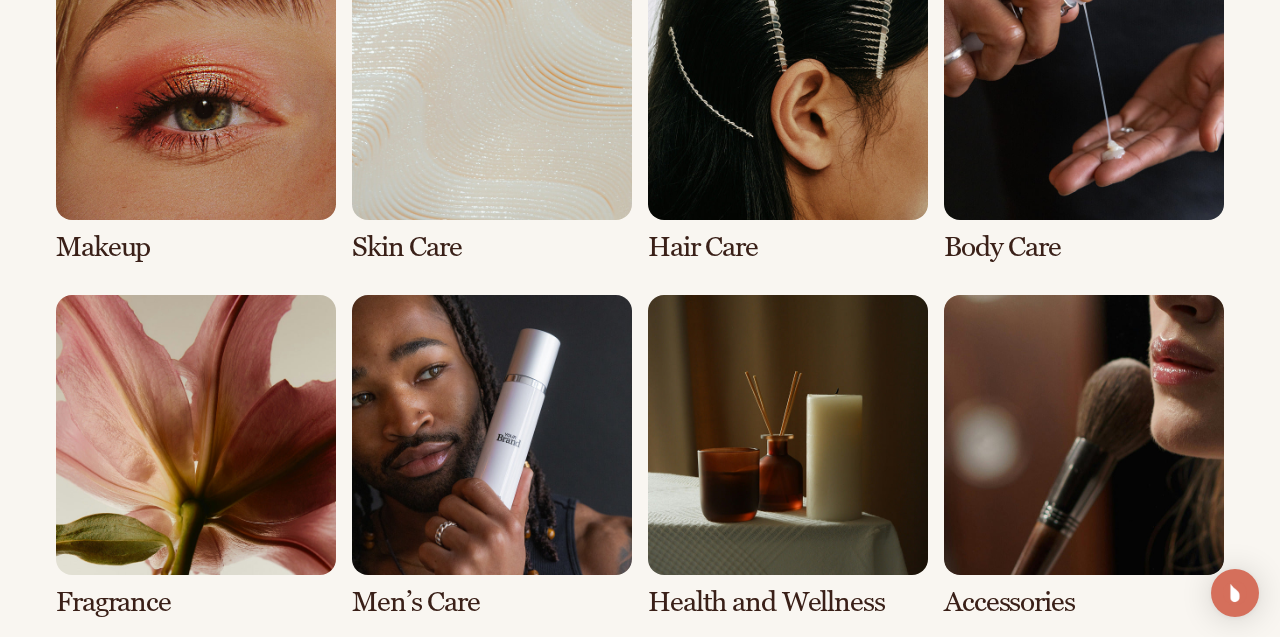 scroll, scrollTop: 1558, scrollLeft: 0, axis: vertical 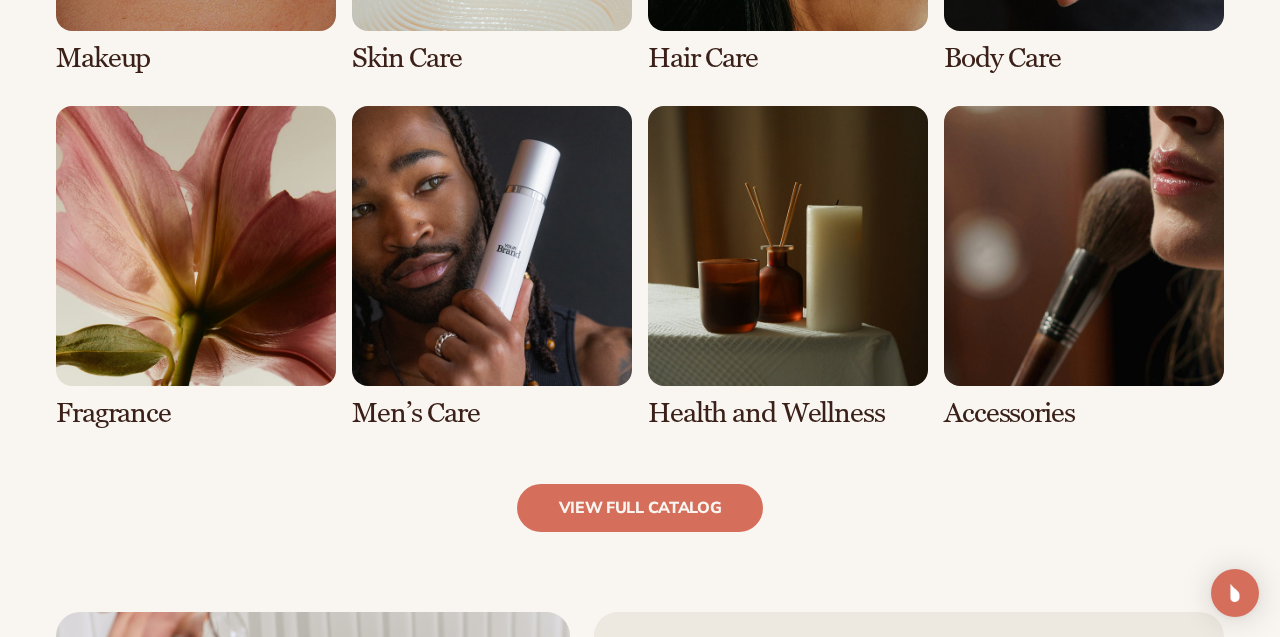click on "view full catalog" at bounding box center (640, 508) 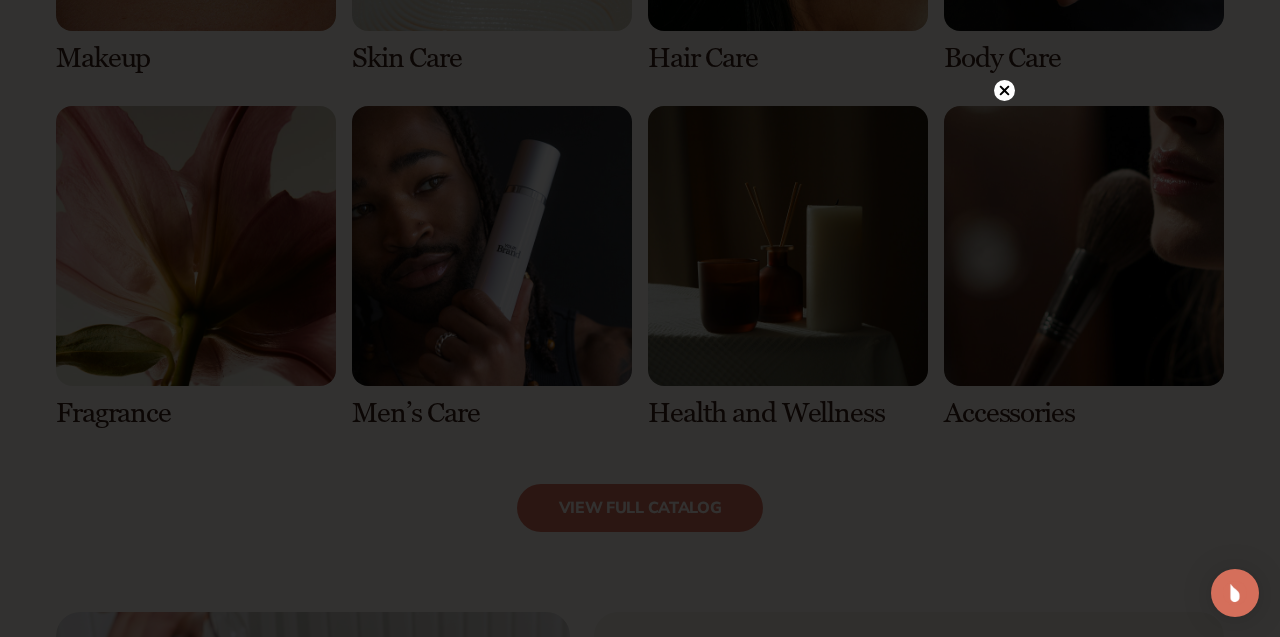 scroll, scrollTop: 1743, scrollLeft: 0, axis: vertical 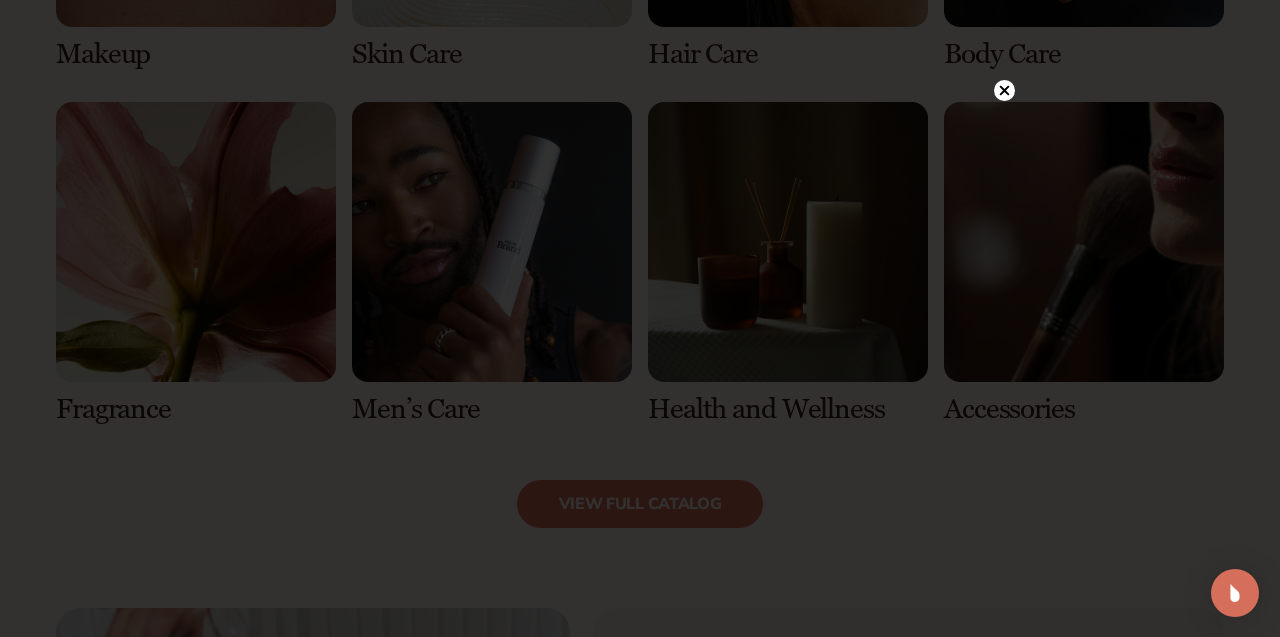 click 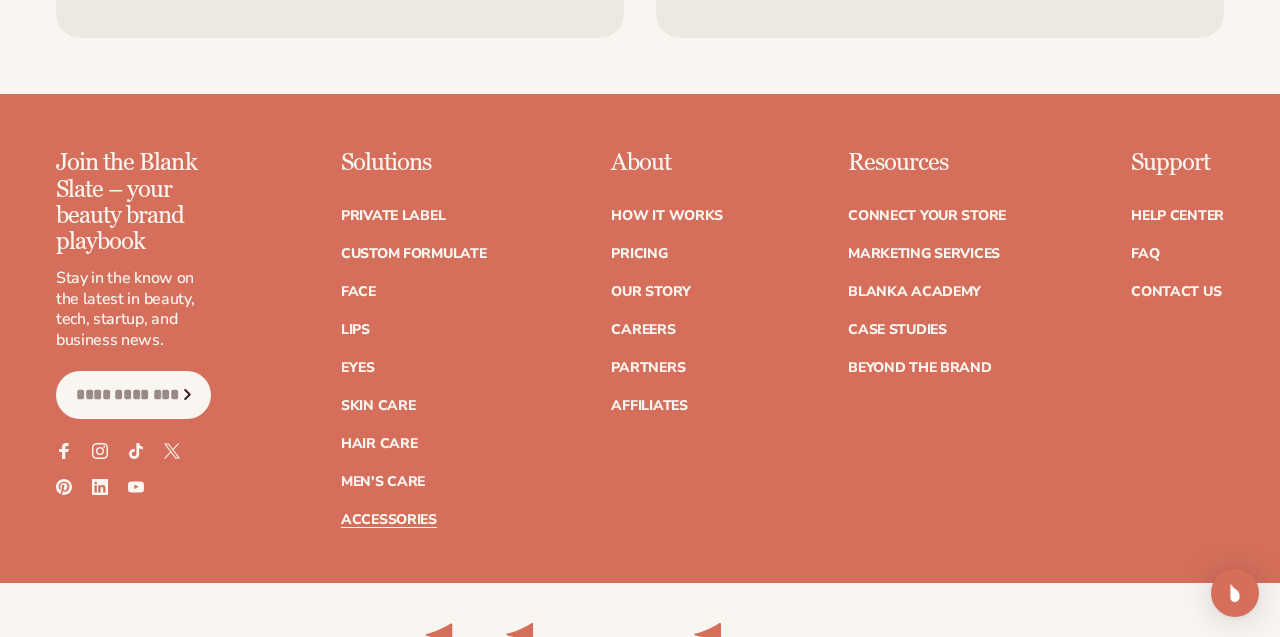 scroll, scrollTop: 4791, scrollLeft: 0, axis: vertical 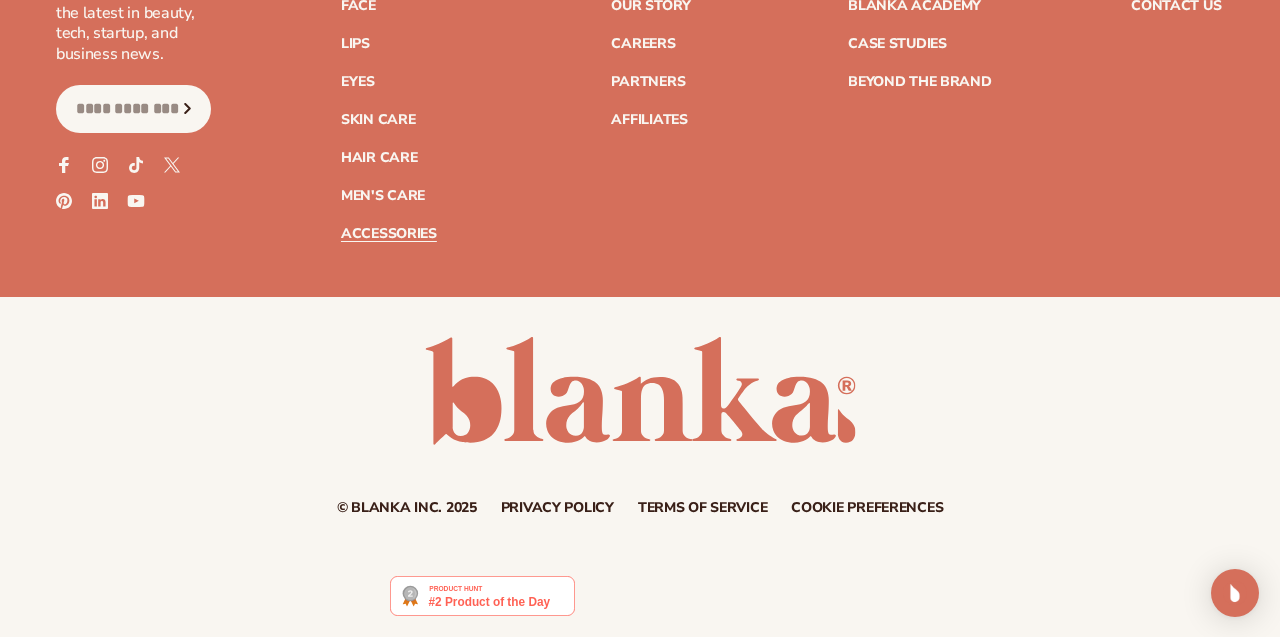 click 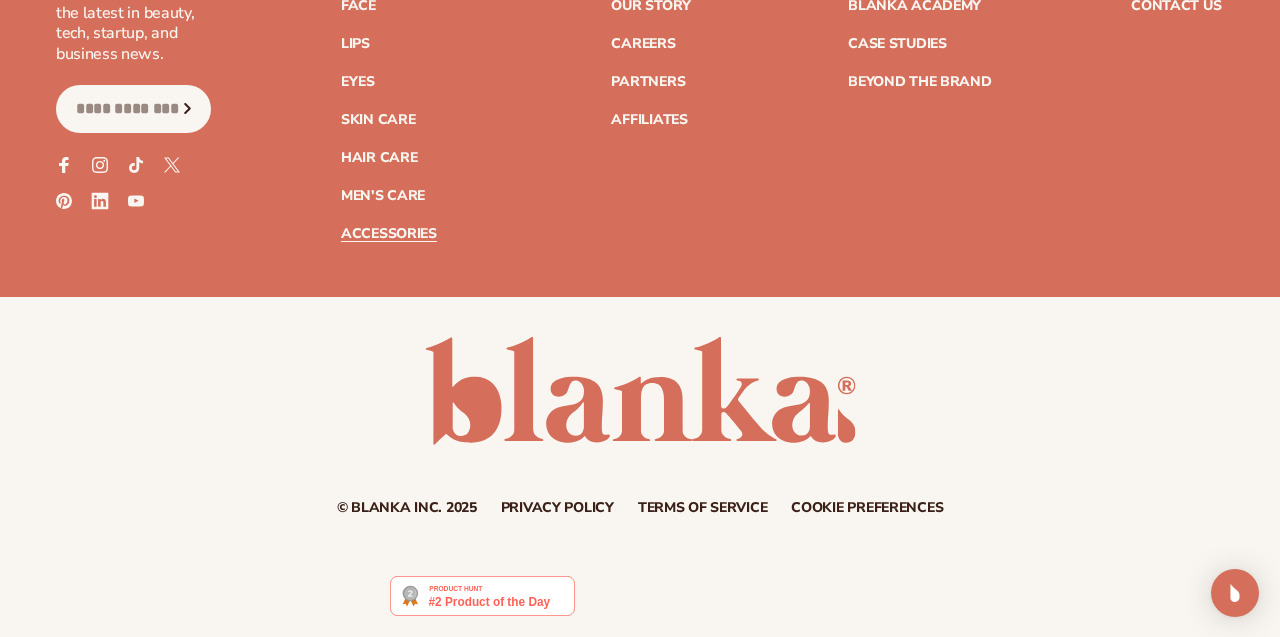 click 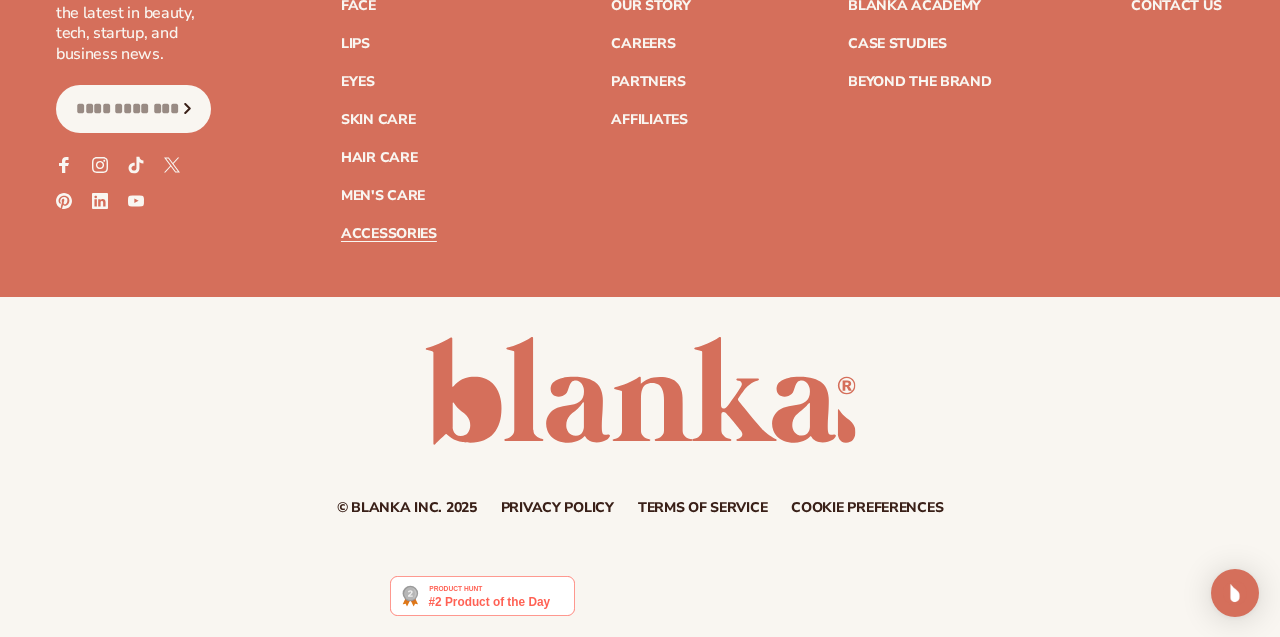 click 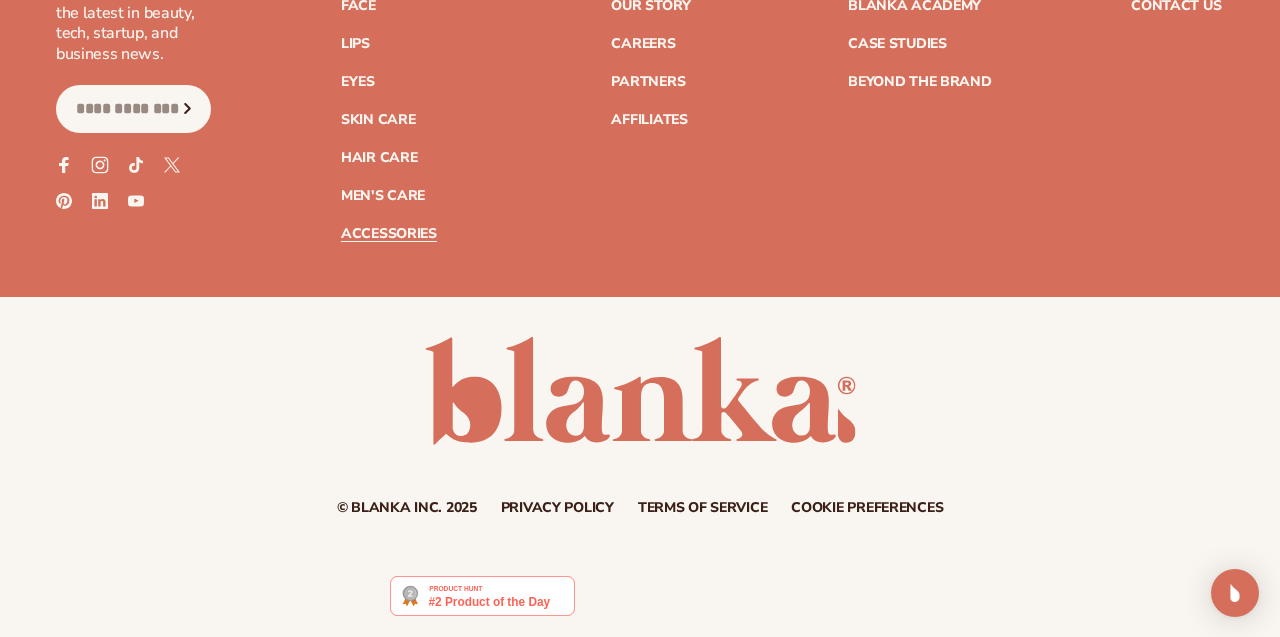 click 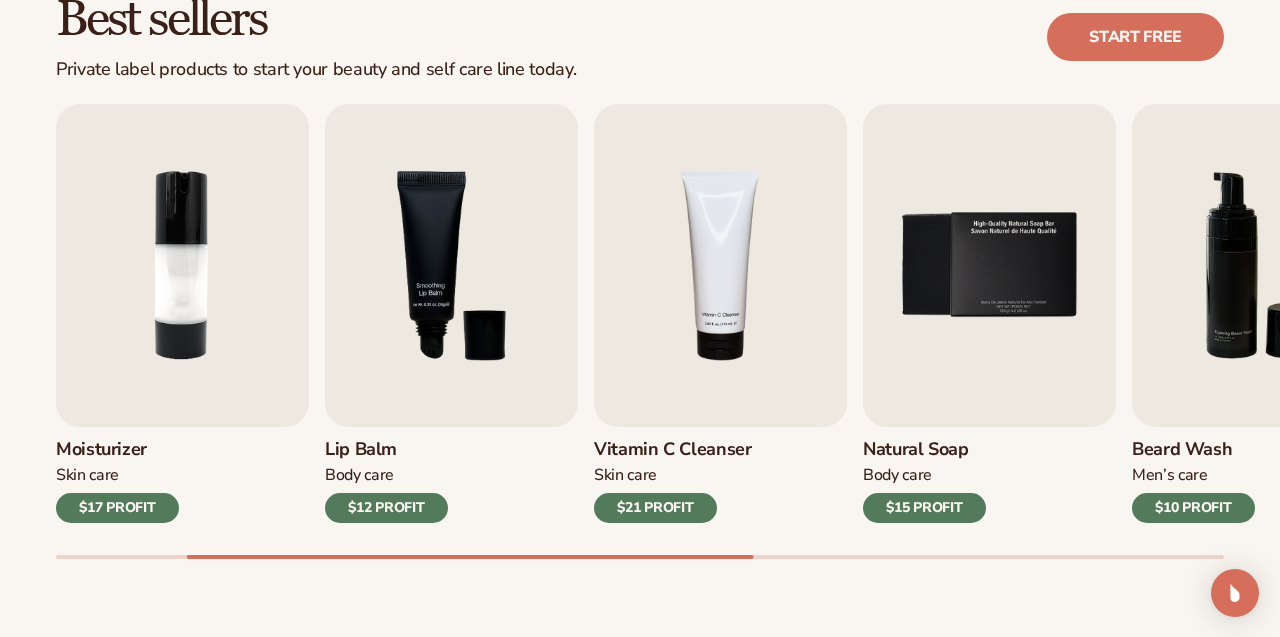 scroll, scrollTop: 603, scrollLeft: 0, axis: vertical 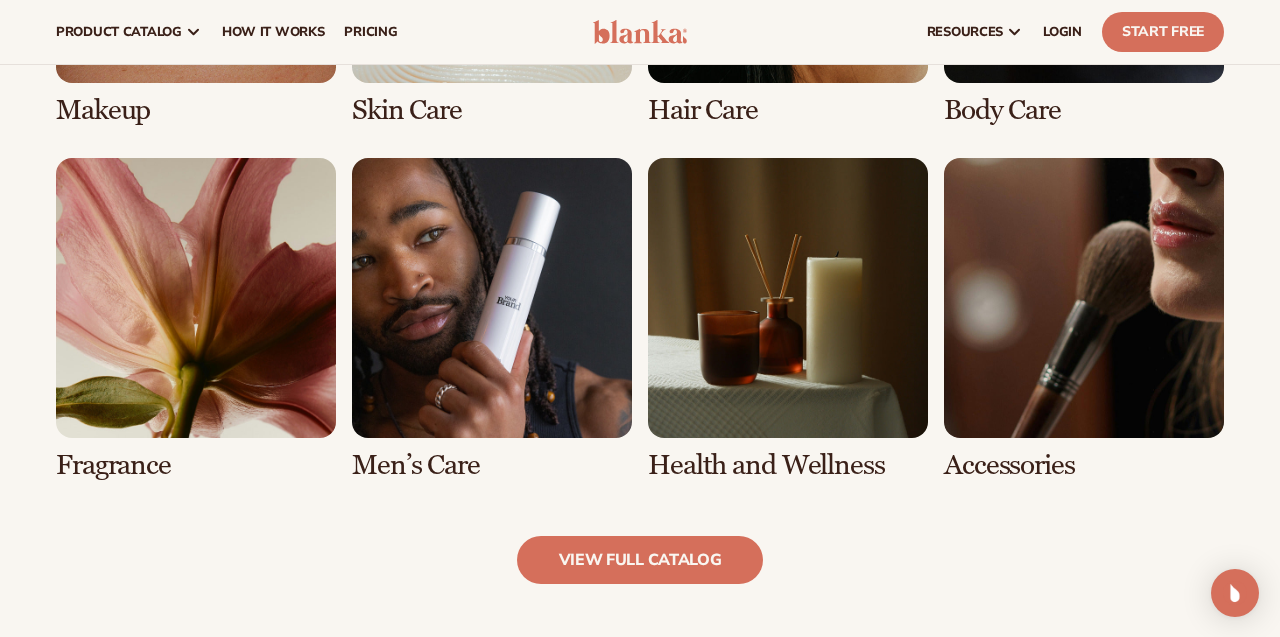 click at bounding box center [788, 319] 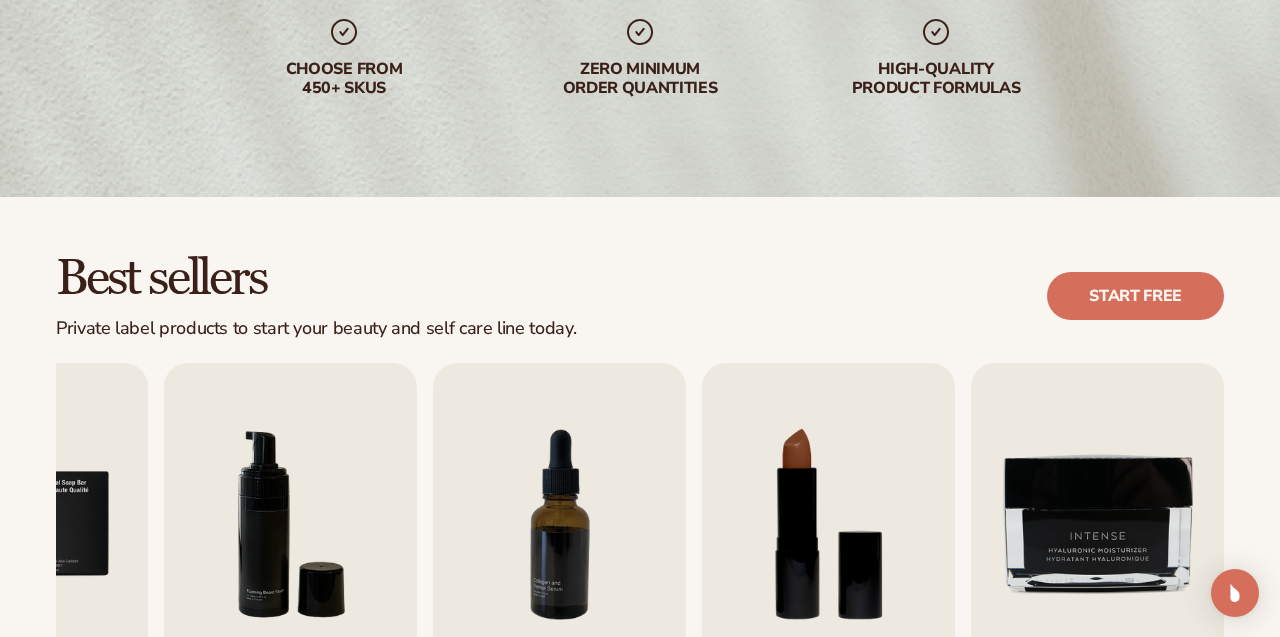 scroll, scrollTop: 727, scrollLeft: 0, axis: vertical 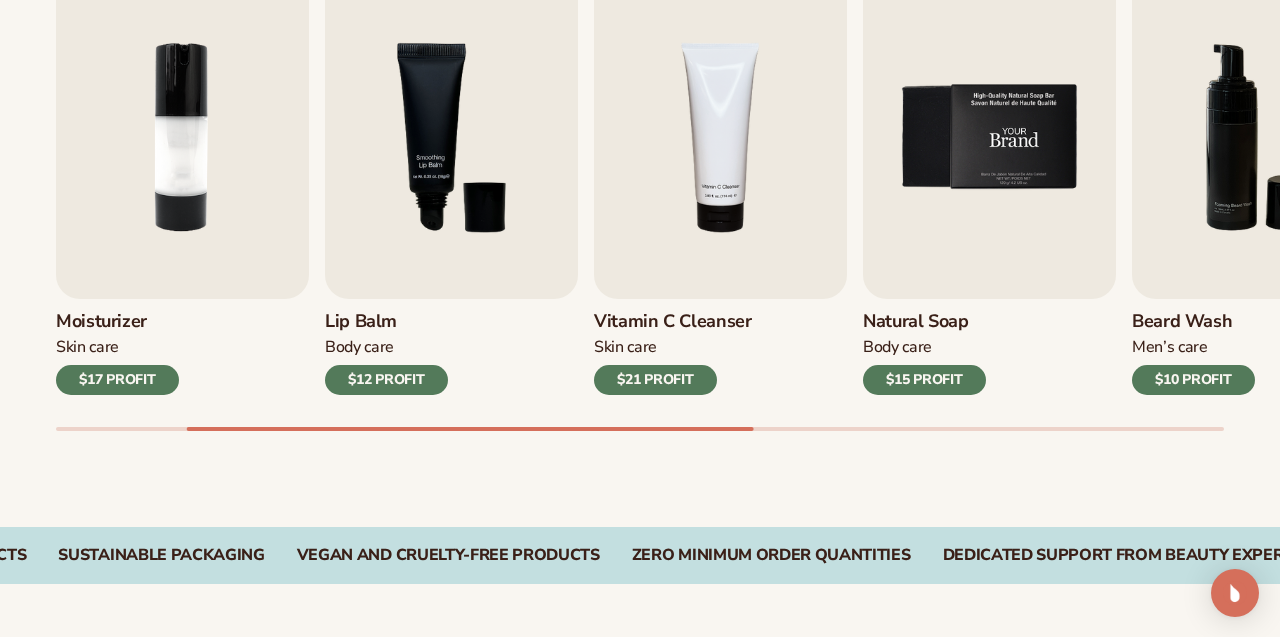 click at bounding box center (989, 137) 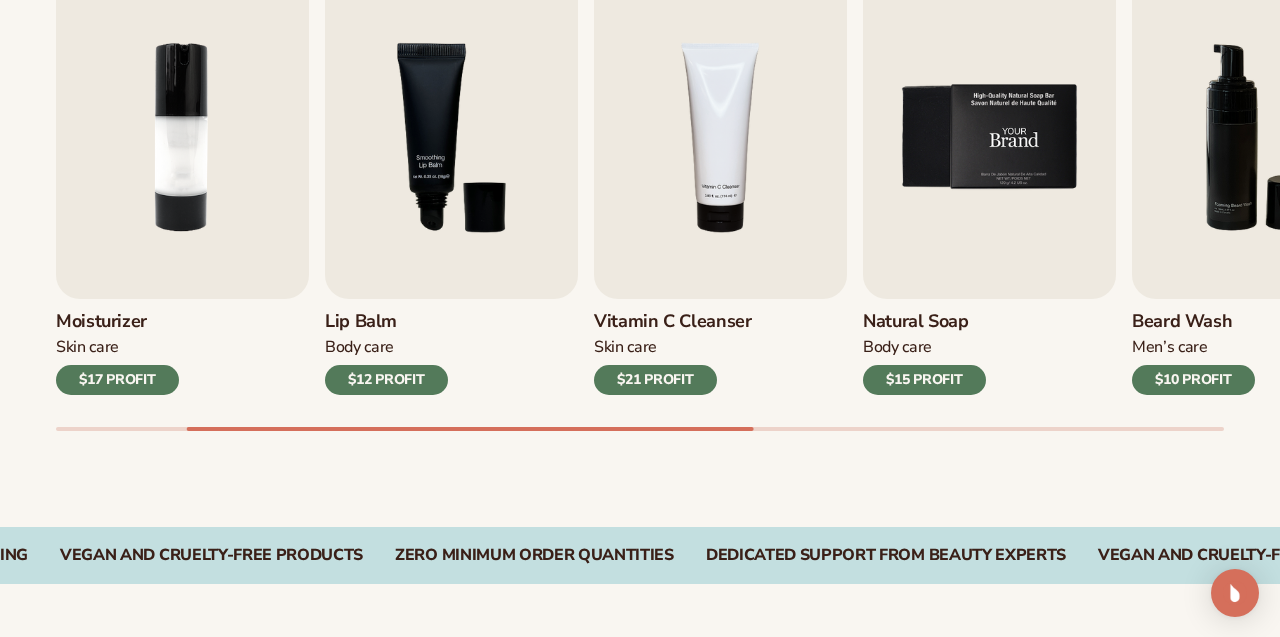 click at bounding box center (989, 137) 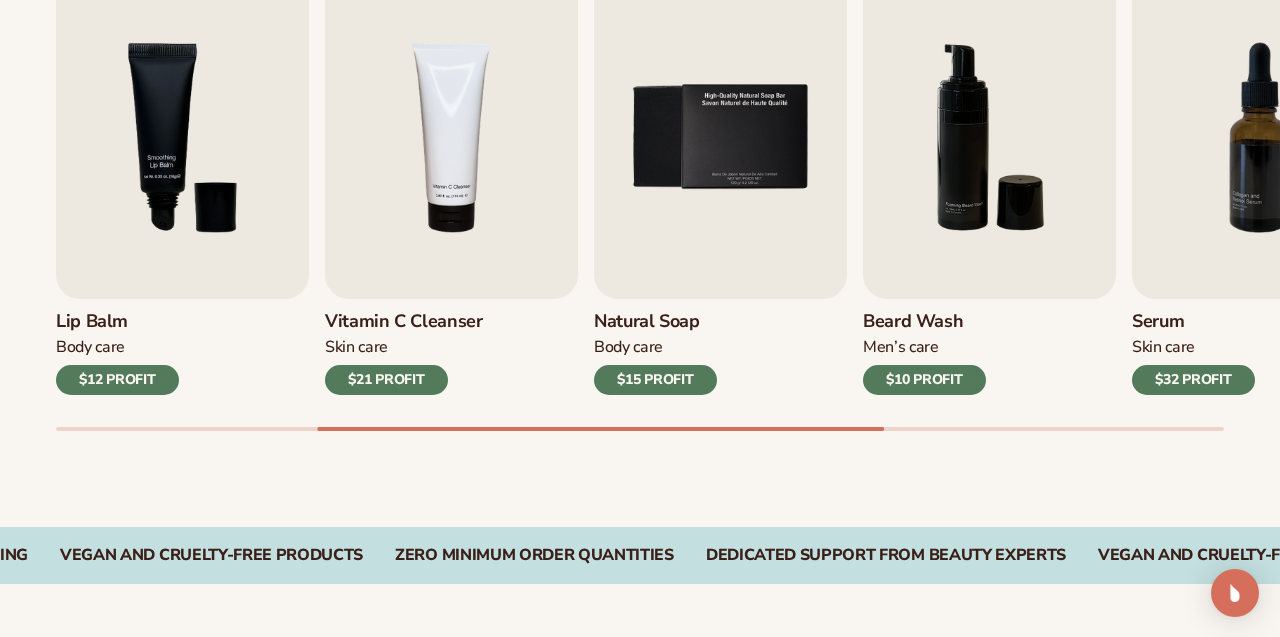 click on "$15 PROFIT" at bounding box center [655, 380] 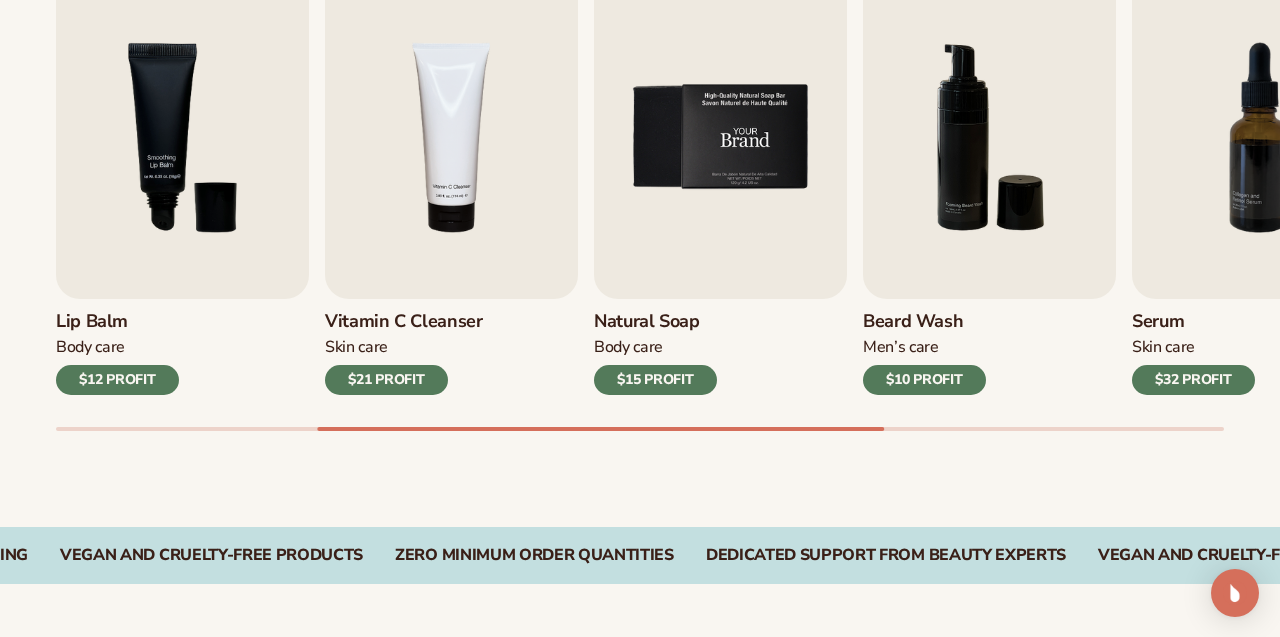 click at bounding box center [720, 137] 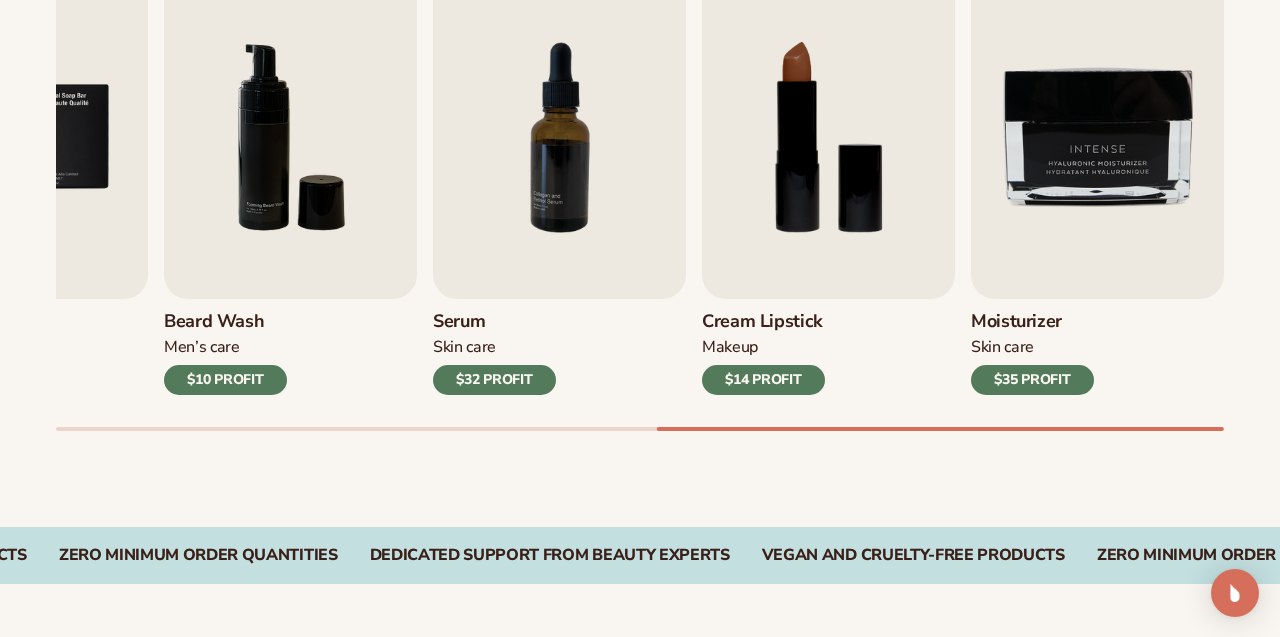 scroll, scrollTop: 1580, scrollLeft: 0, axis: vertical 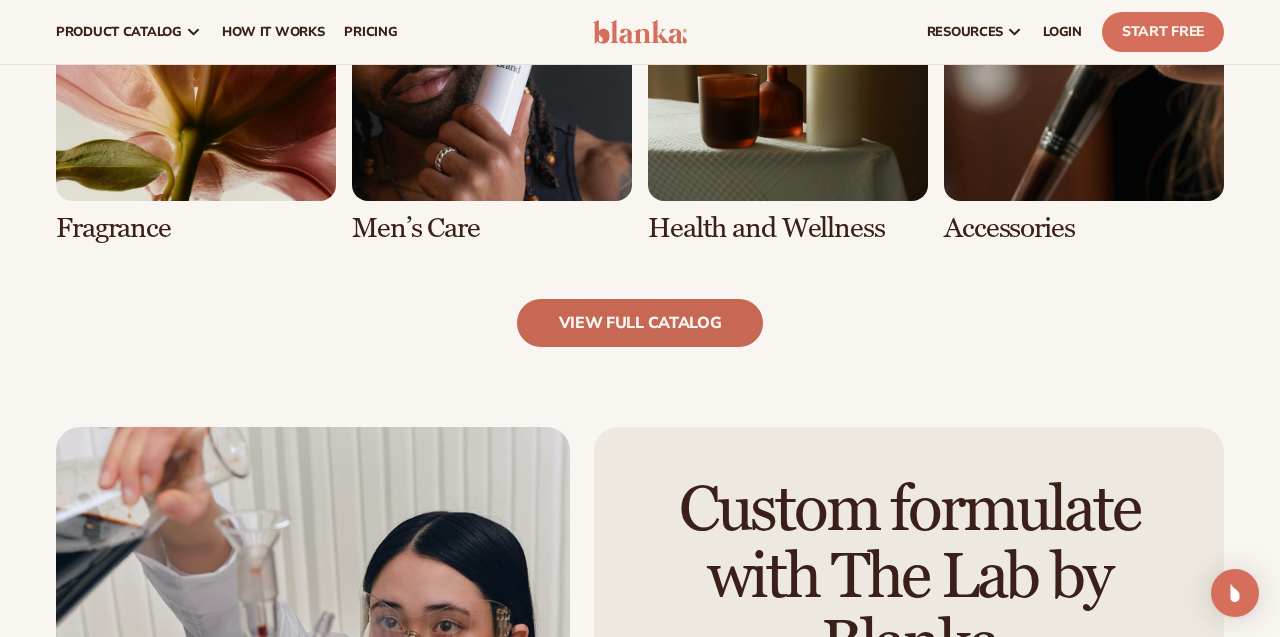 click on "view full catalog" at bounding box center [640, 323] 